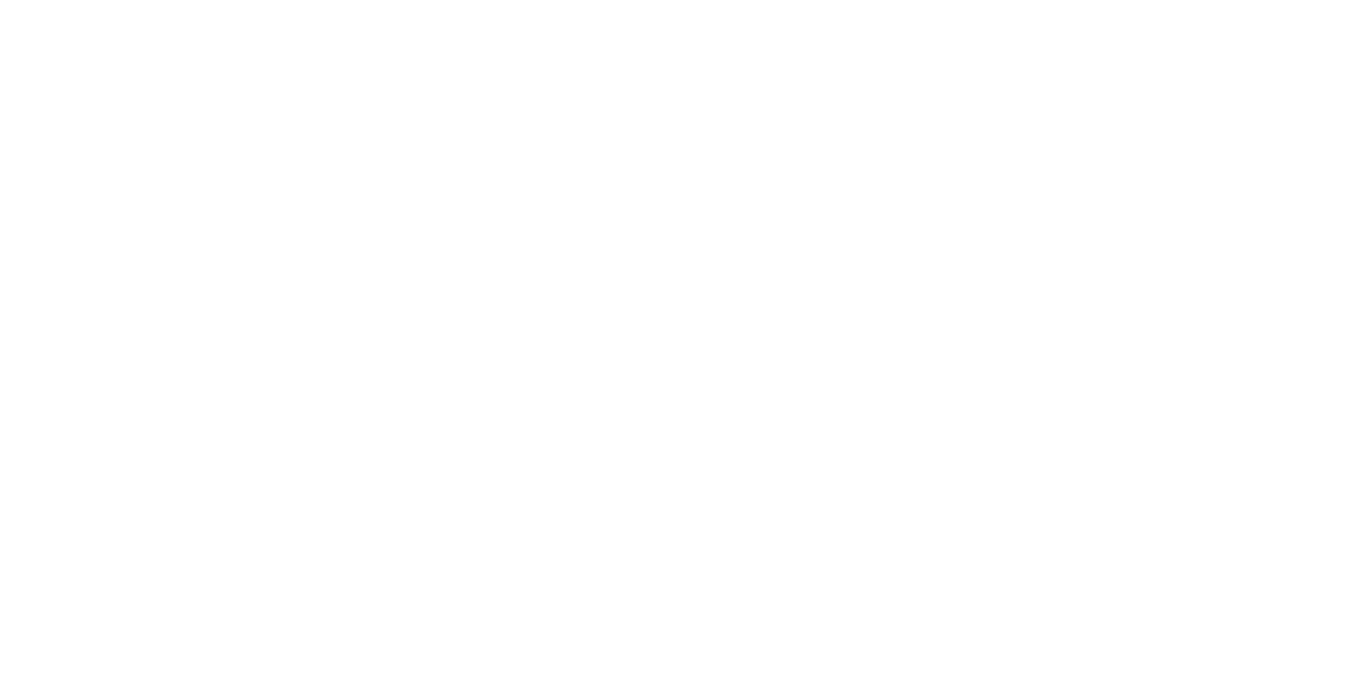 scroll, scrollTop: 0, scrollLeft: 0, axis: both 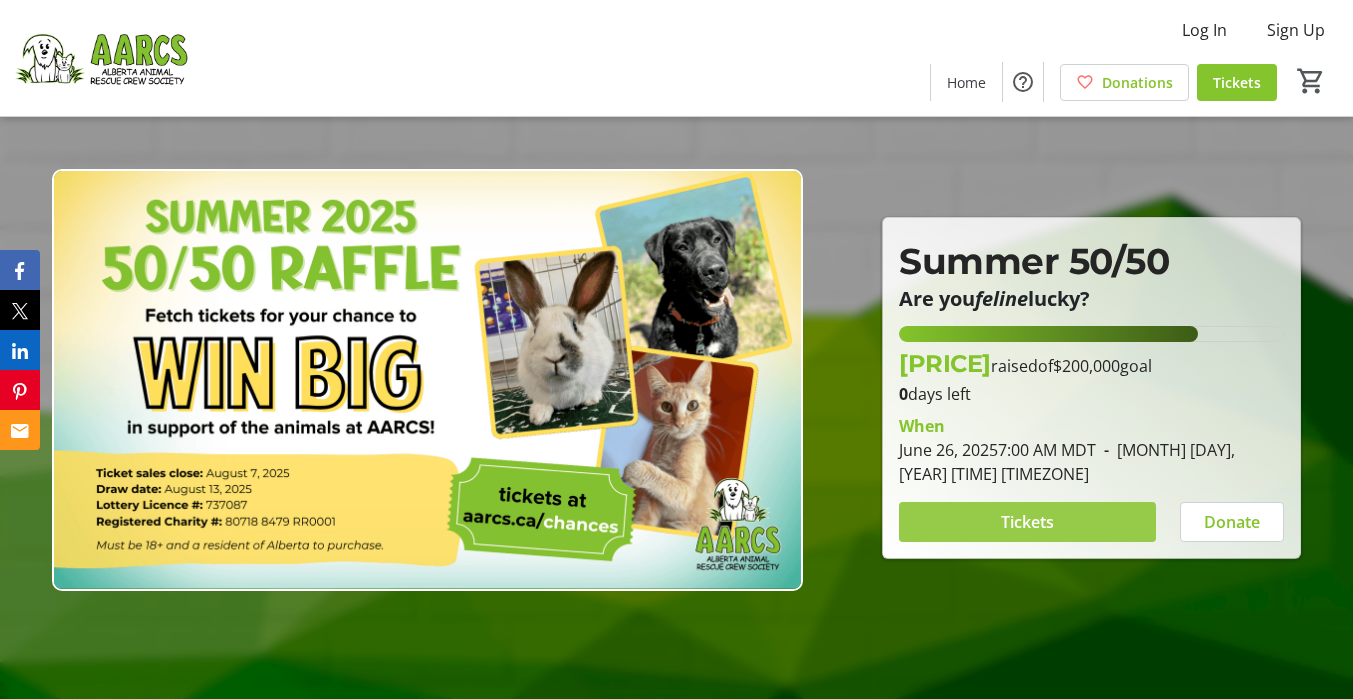 click at bounding box center [1027, 522] 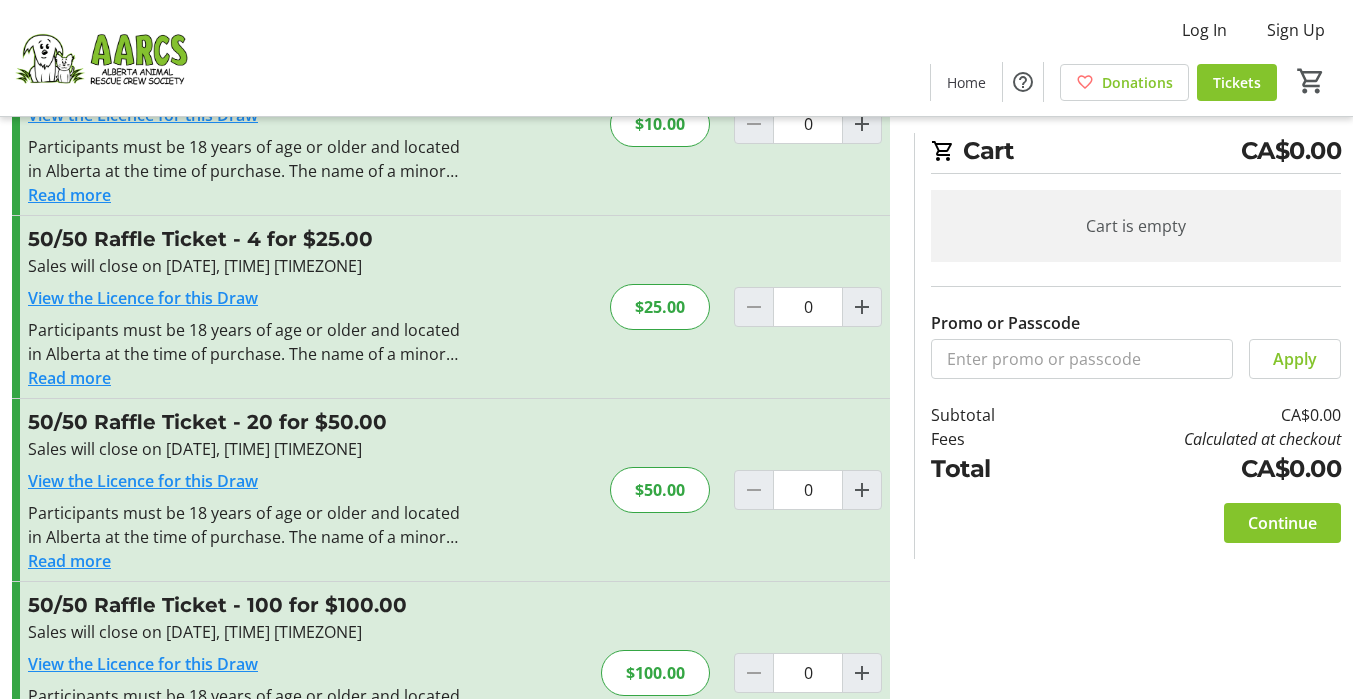scroll, scrollTop: 222, scrollLeft: 0, axis: vertical 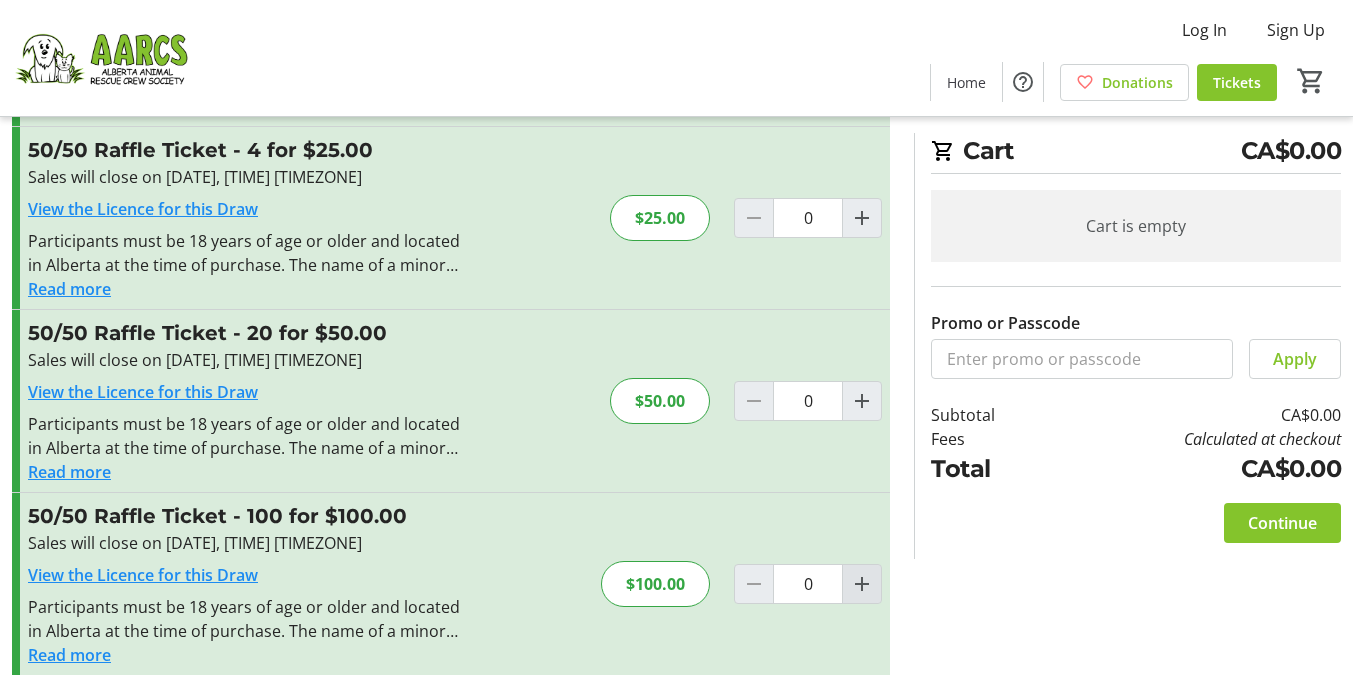 click 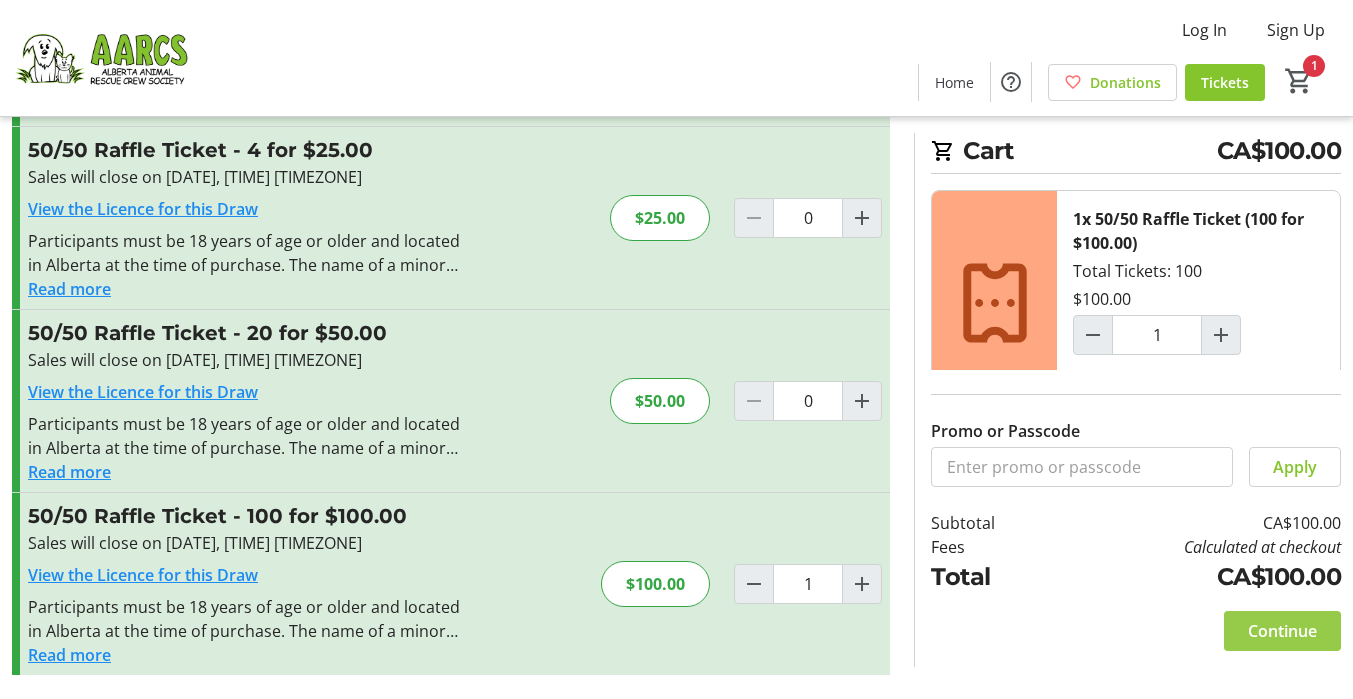 click on "Continue" 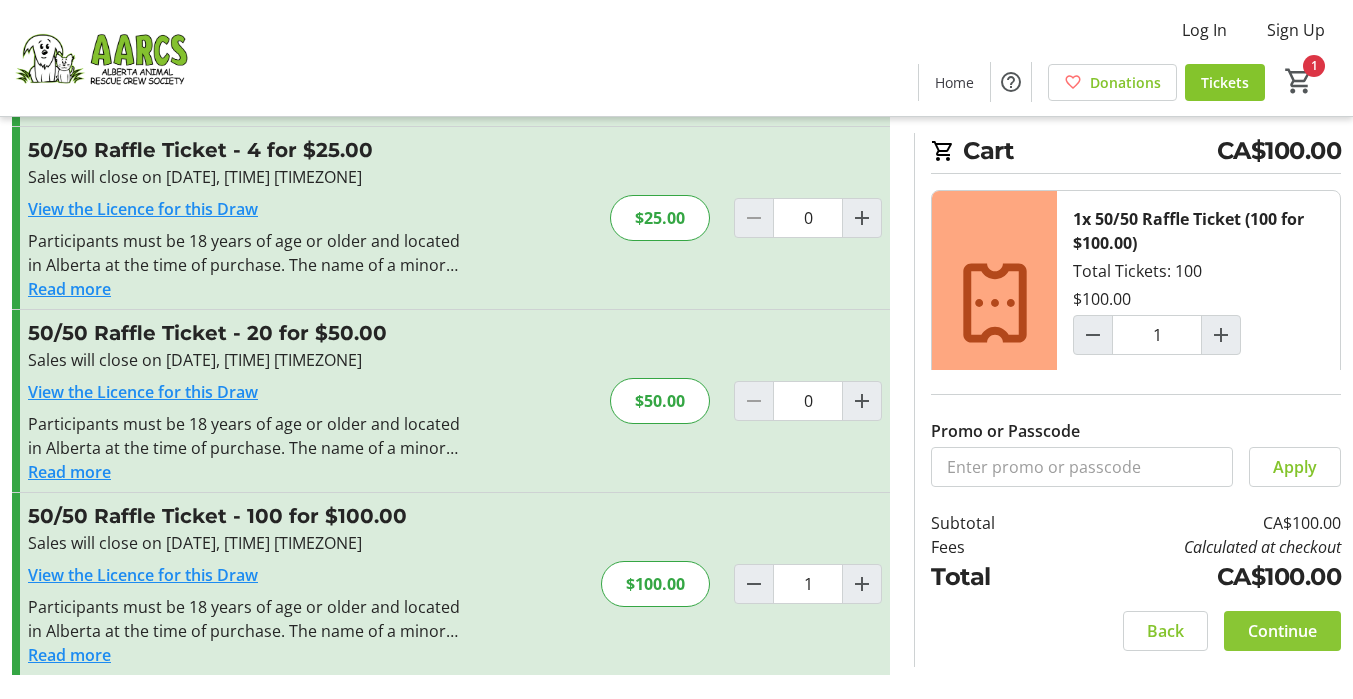 scroll, scrollTop: 0, scrollLeft: 0, axis: both 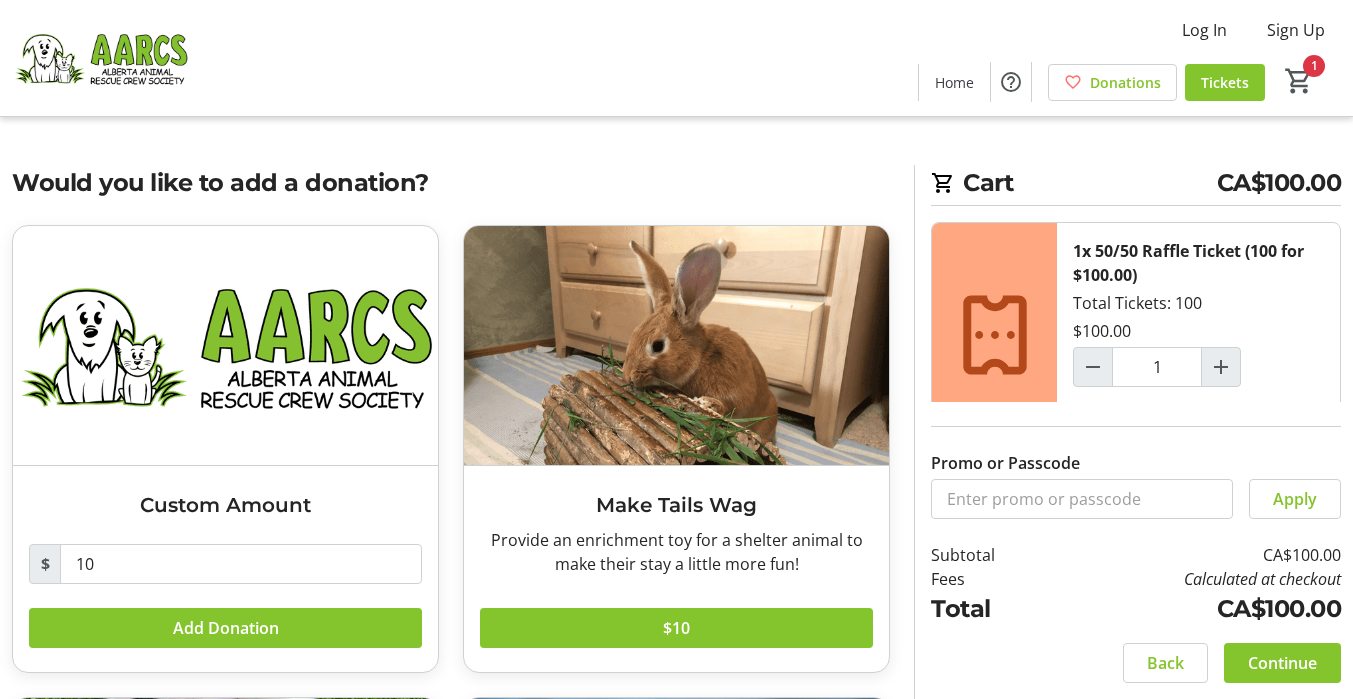 click on "Continue" 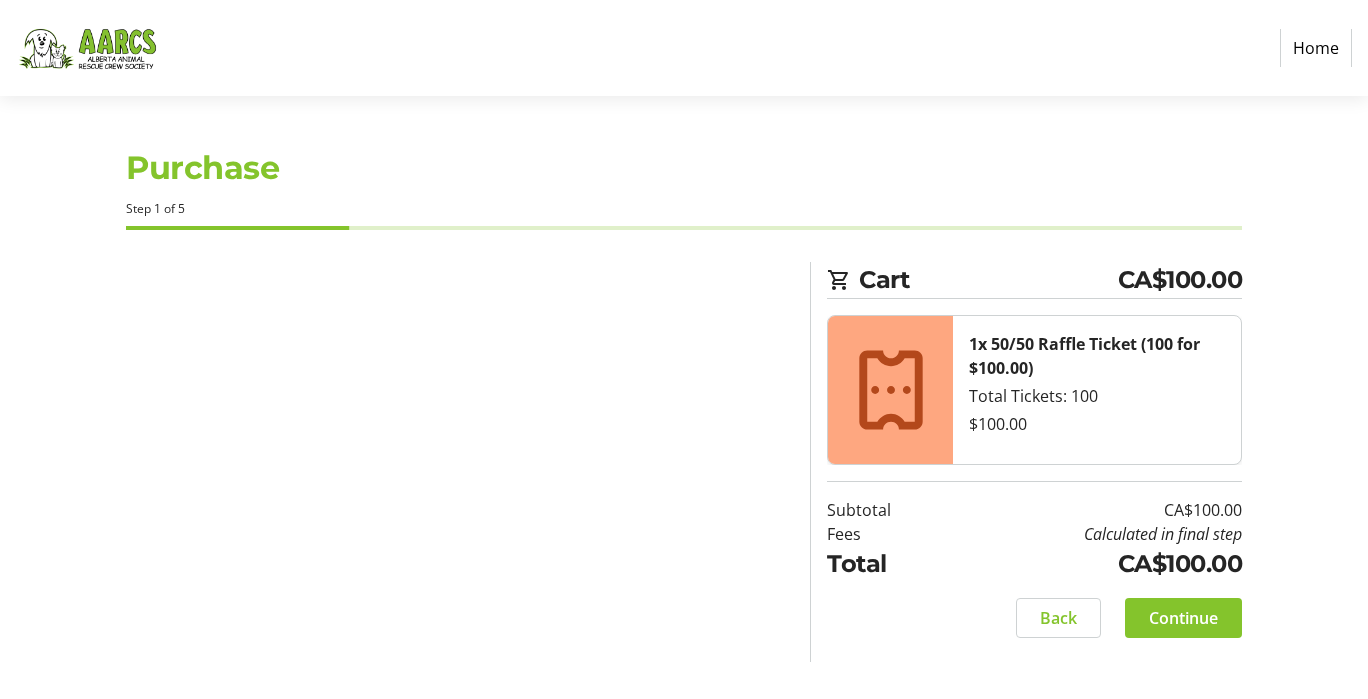 select on "CA" 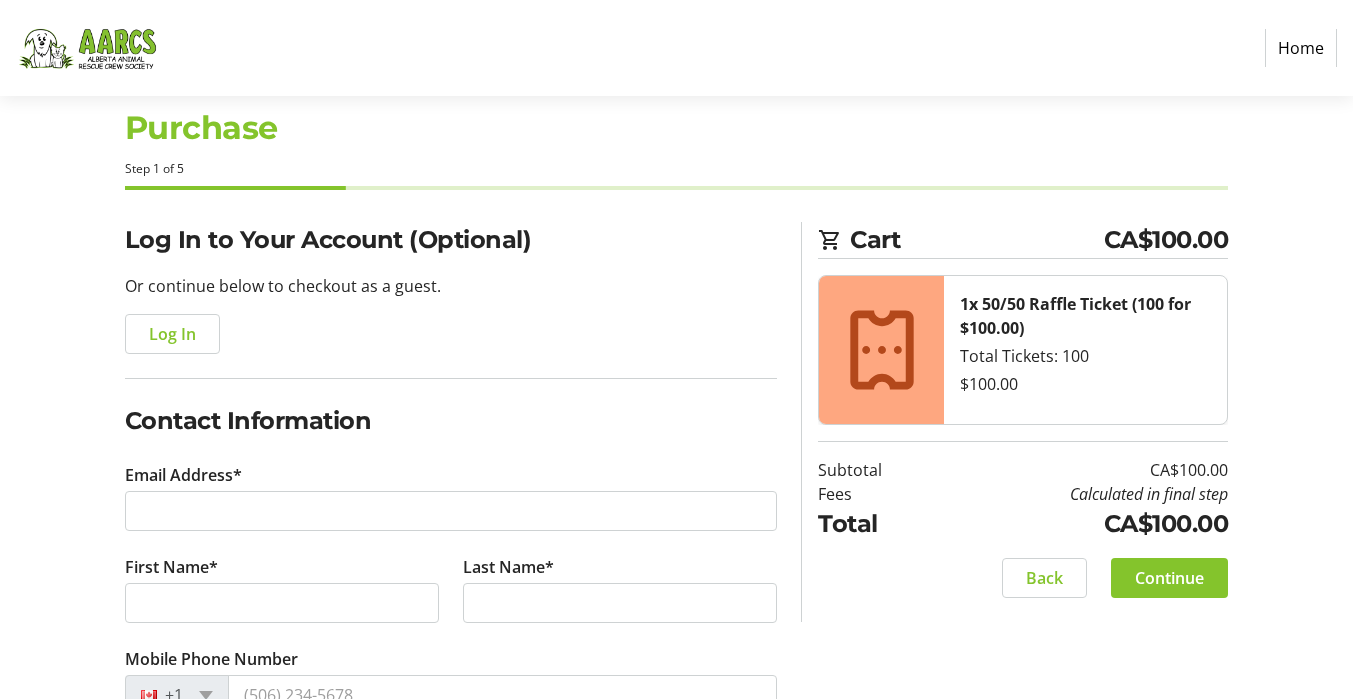 scroll, scrollTop: 213, scrollLeft: 0, axis: vertical 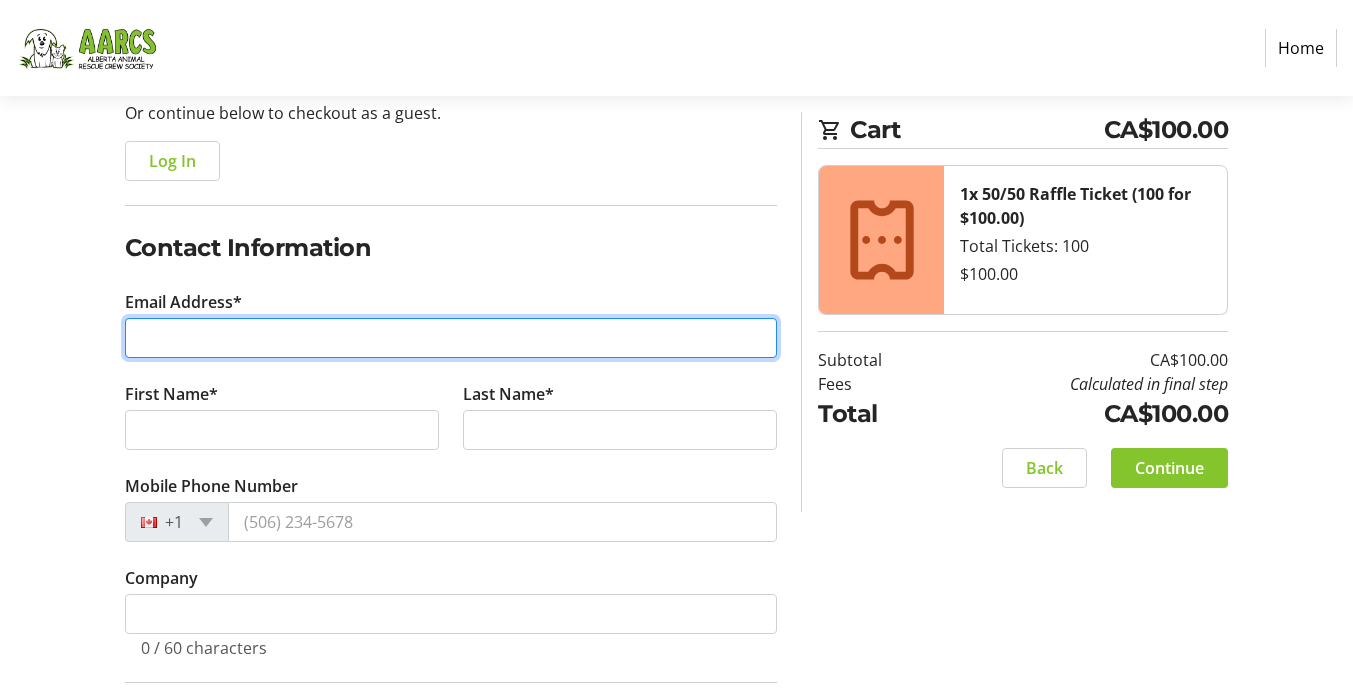 click on "Email Address*" at bounding box center (451, 338) 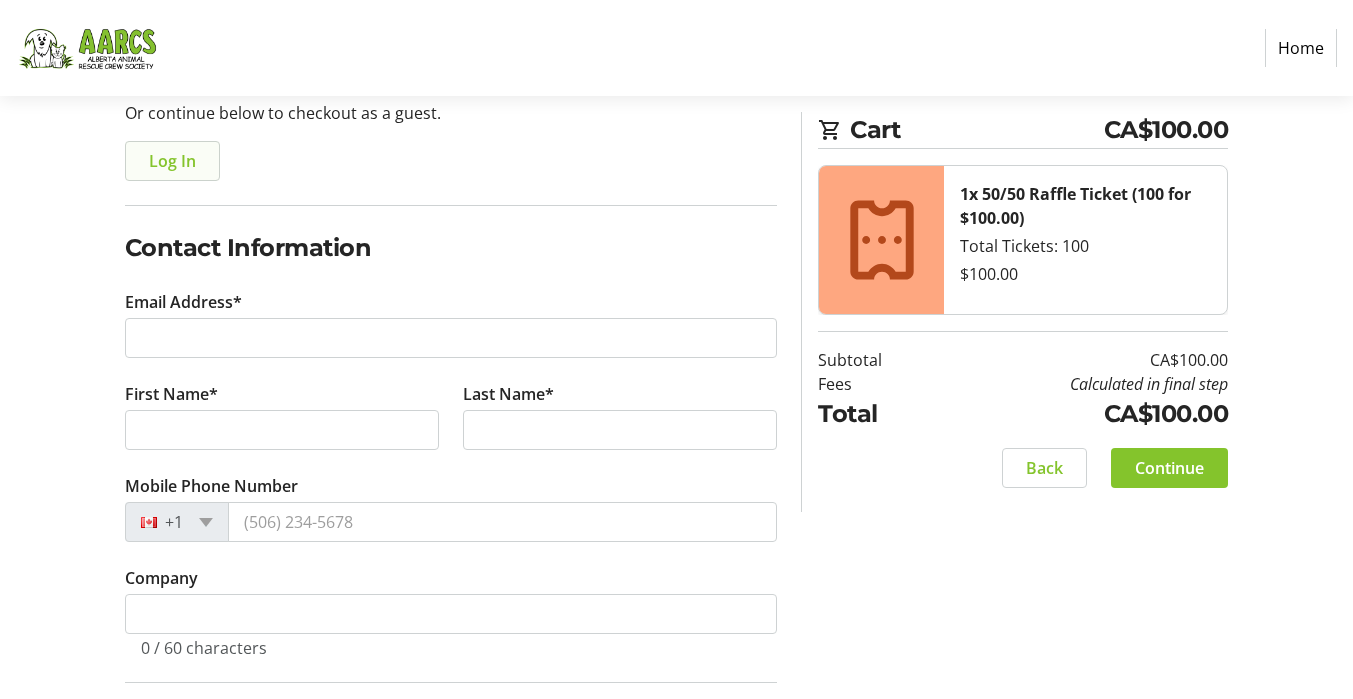 click on "Log In" 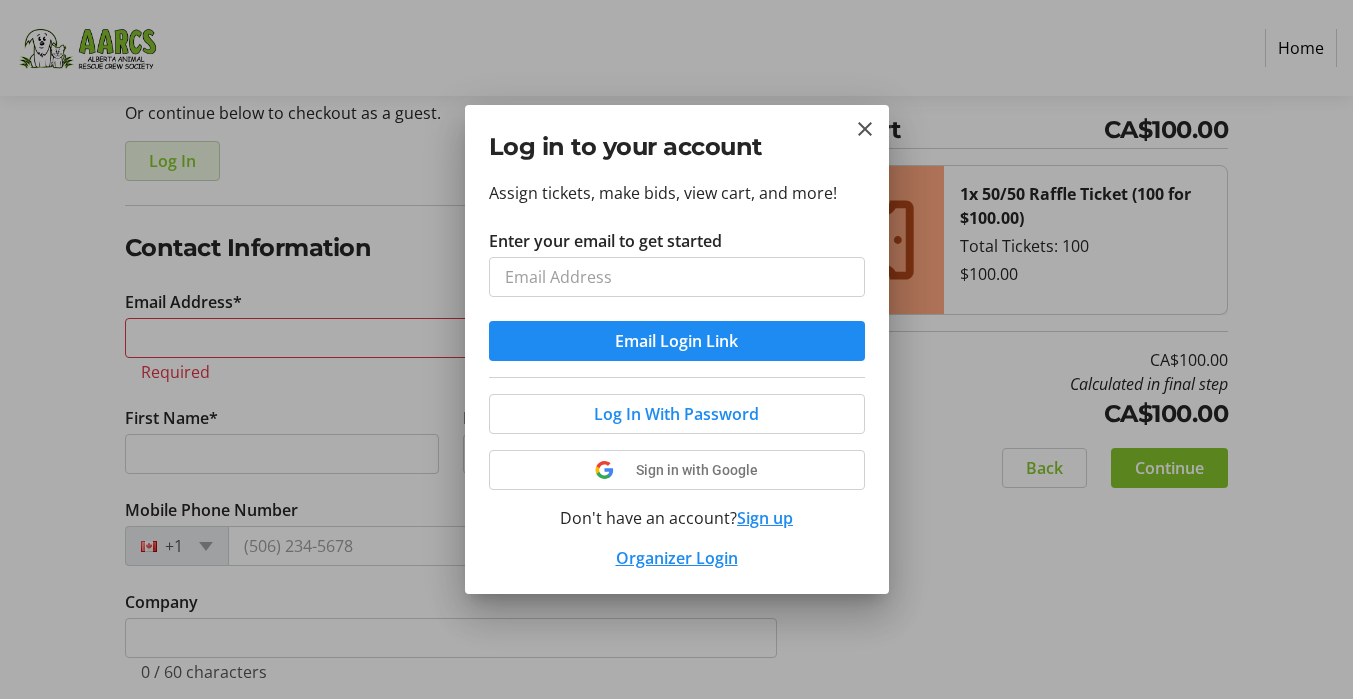 scroll, scrollTop: 0, scrollLeft: 0, axis: both 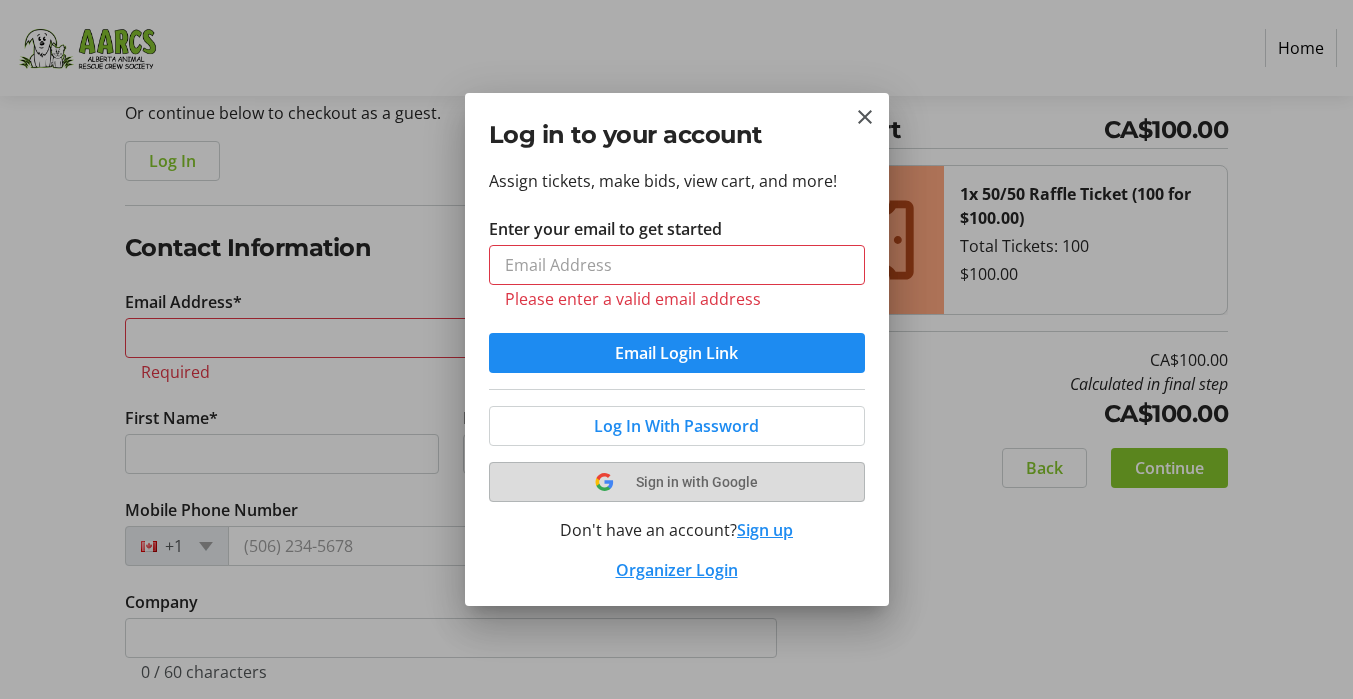 click on "Sign in with Google" at bounding box center [677, 482] 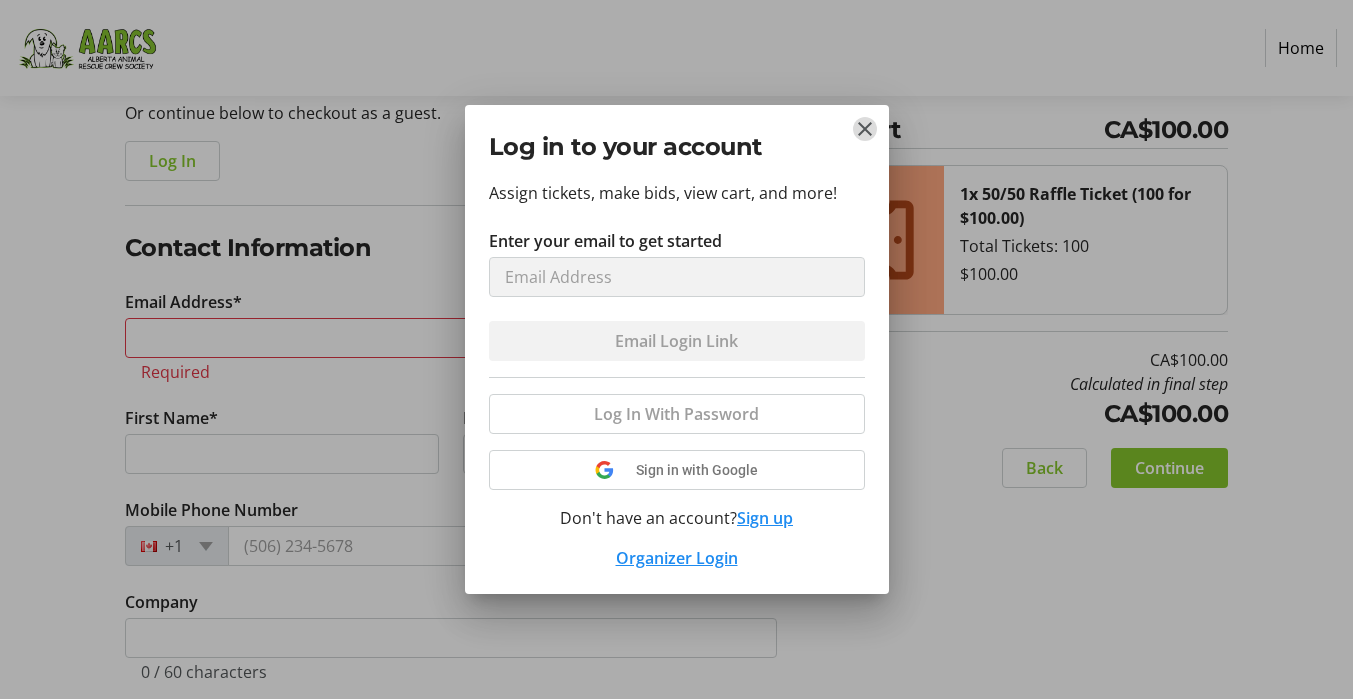 click at bounding box center (865, 129) 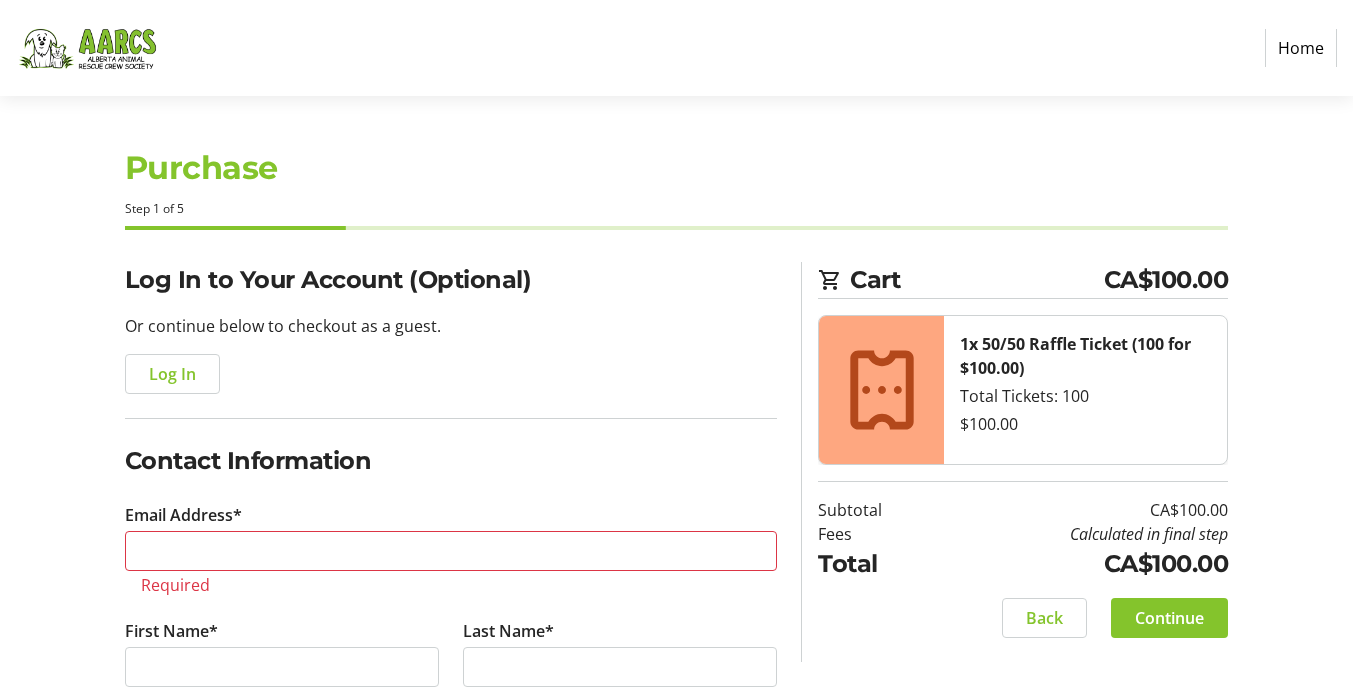 scroll, scrollTop: 213, scrollLeft: 0, axis: vertical 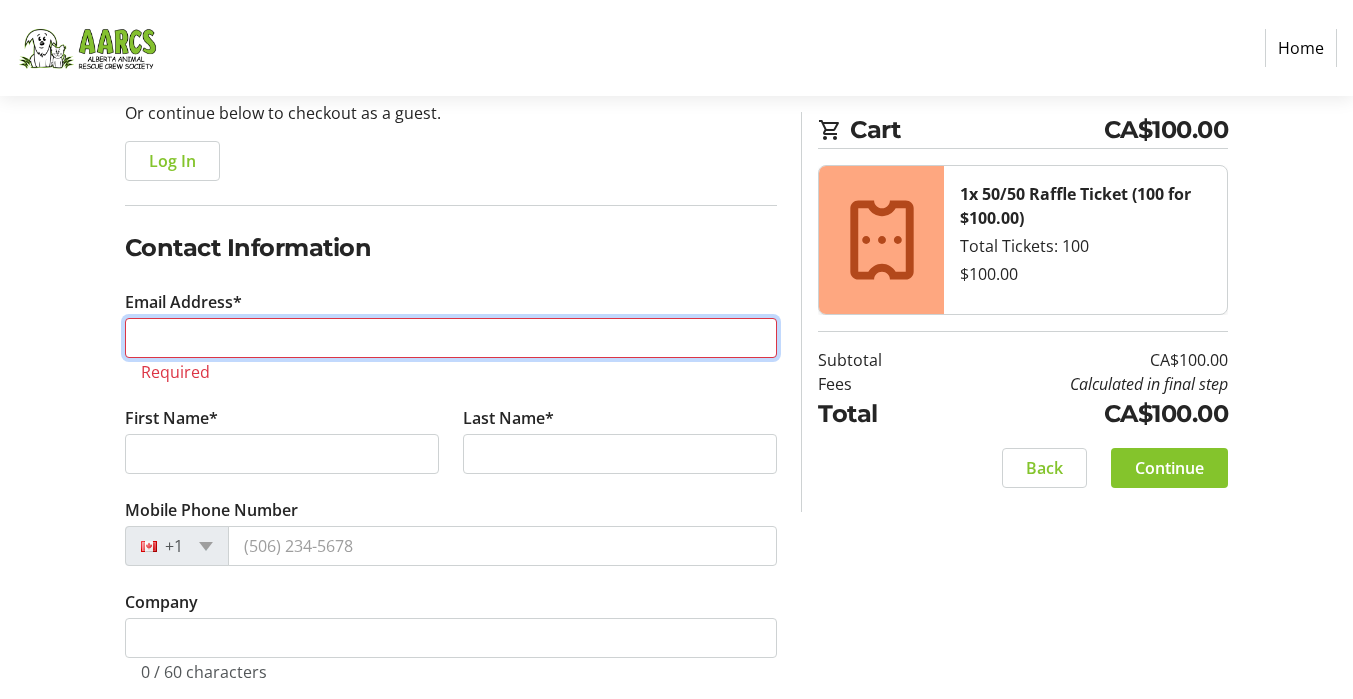 click on "Email Address*" at bounding box center (451, 338) 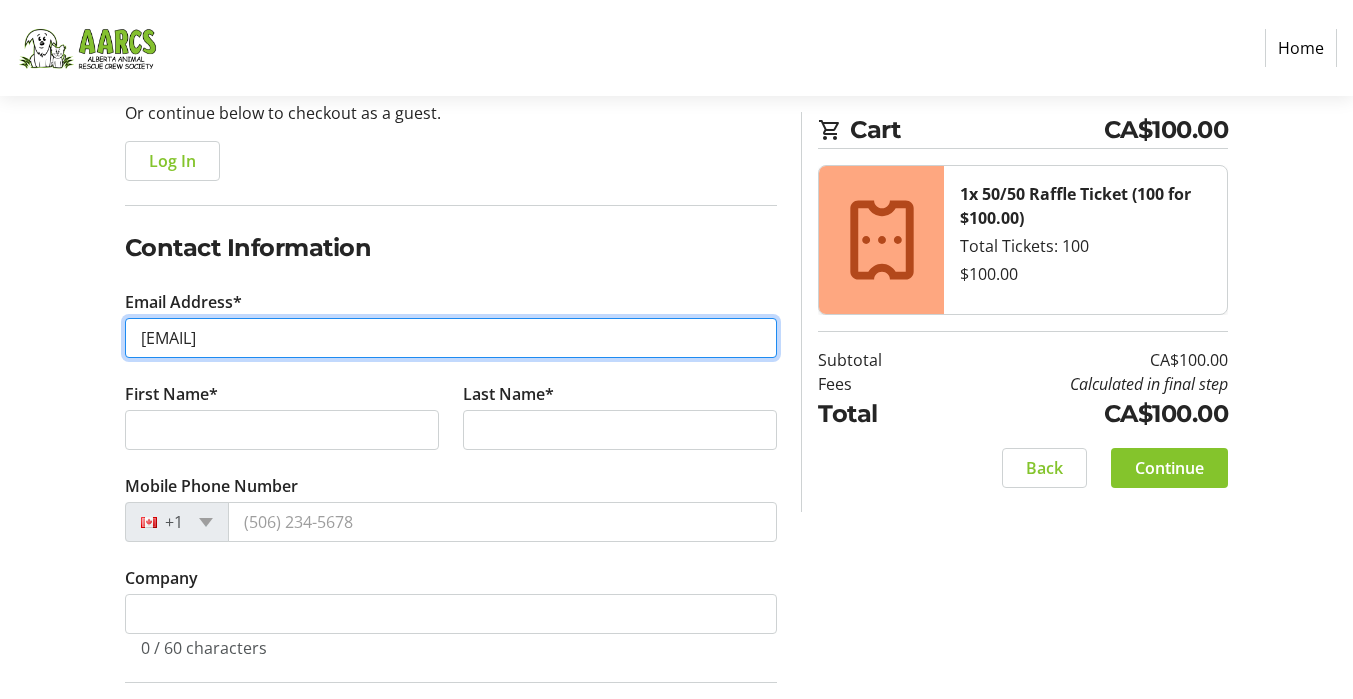type on "[EMAIL]" 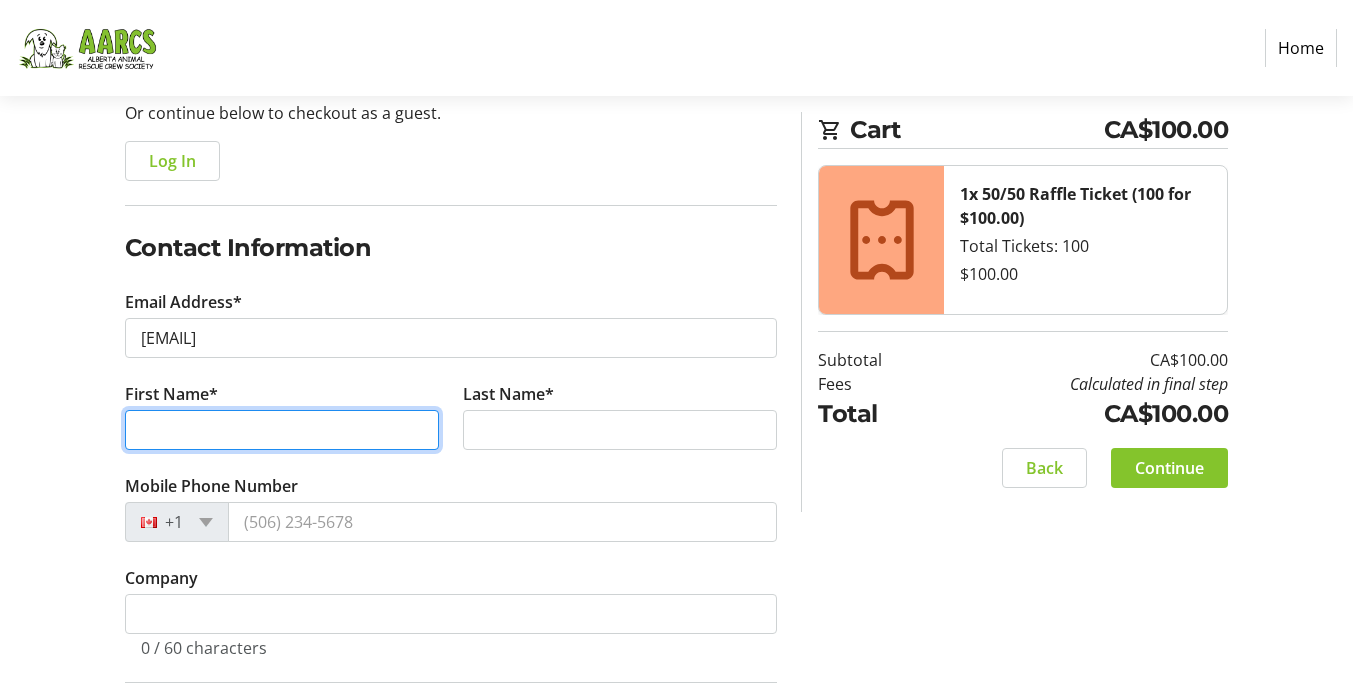 click on "First Name*" at bounding box center (282, 430) 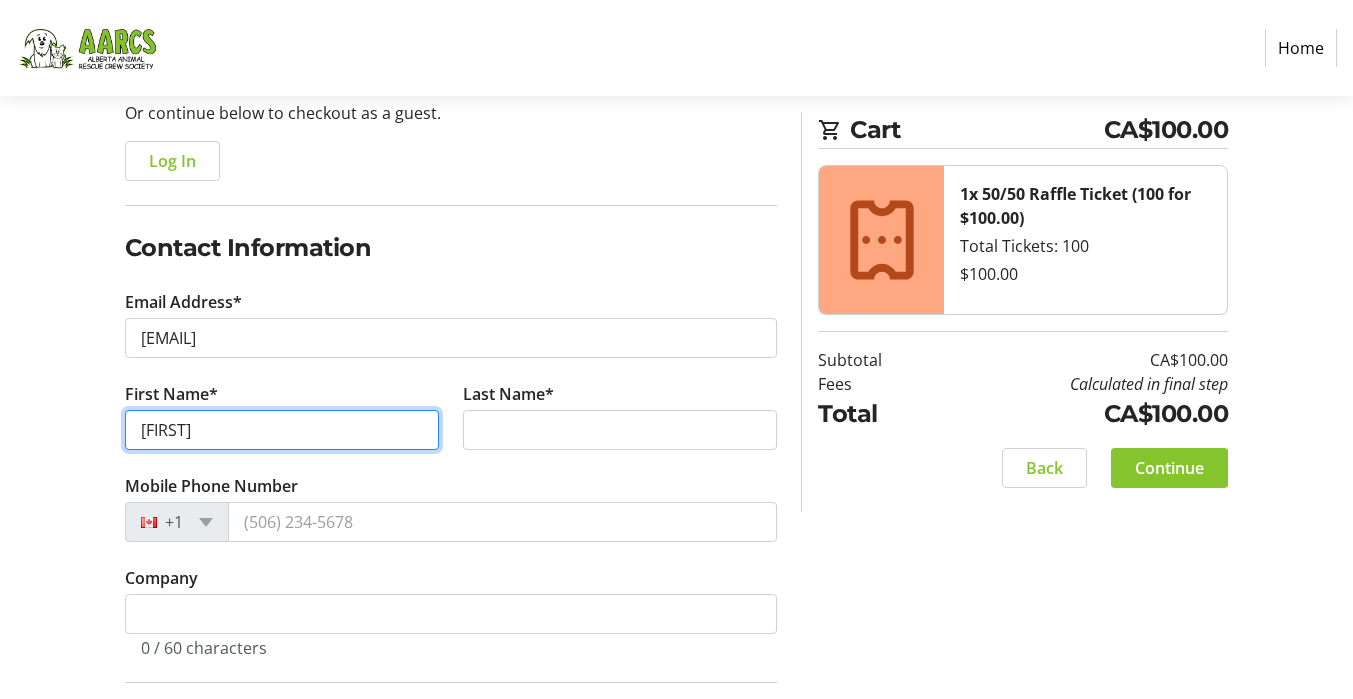 type on "[FIRST]" 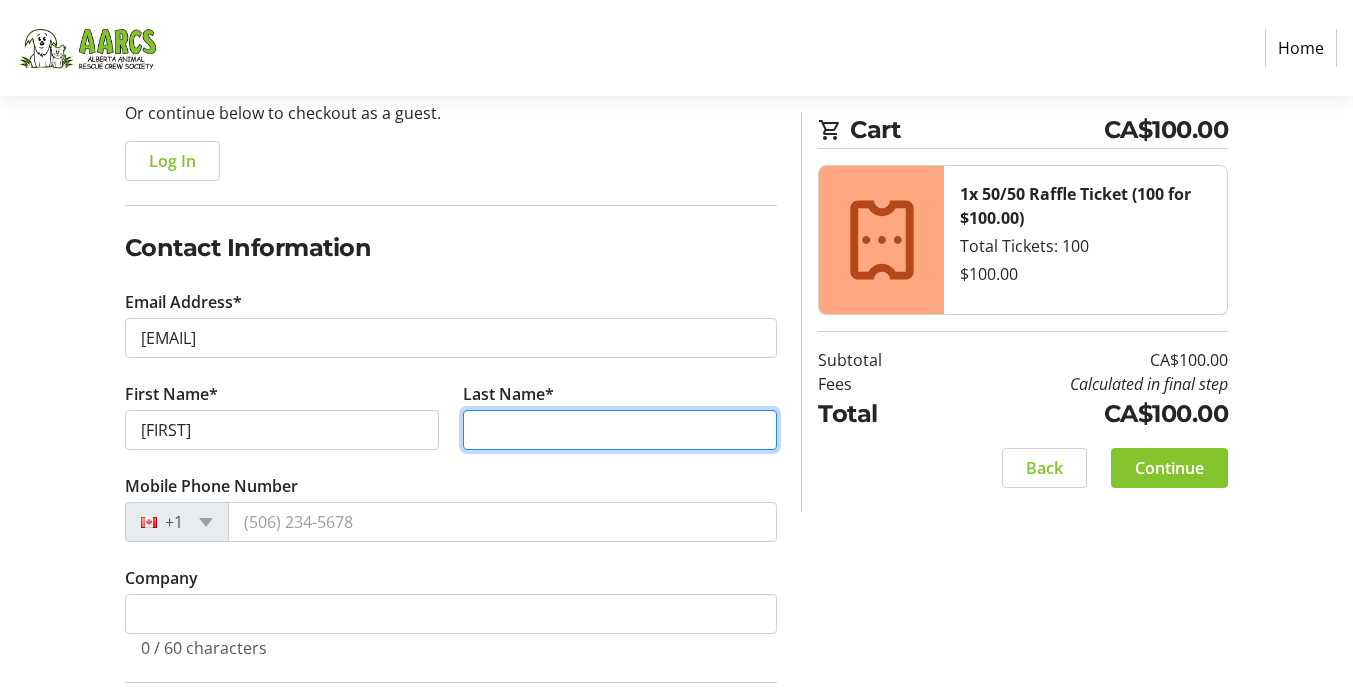 click on "Last Name*" at bounding box center (620, 430) 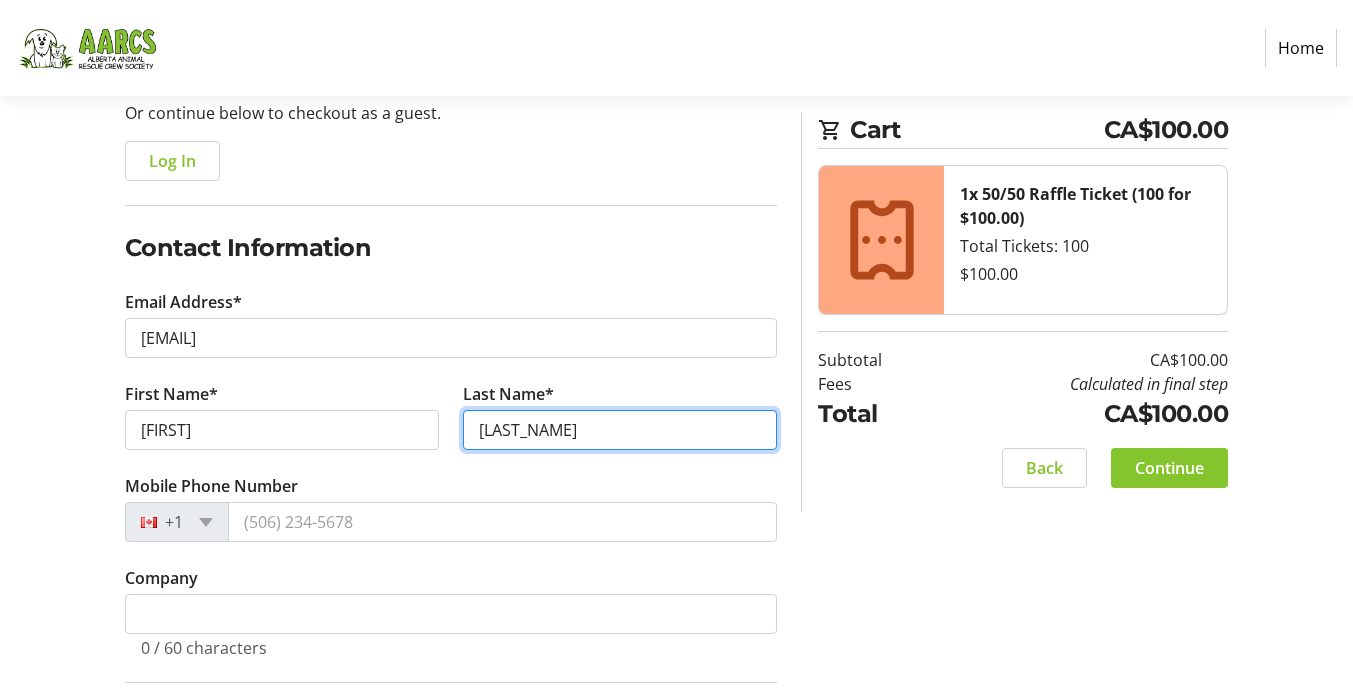 type on "[LAST_NAME]" 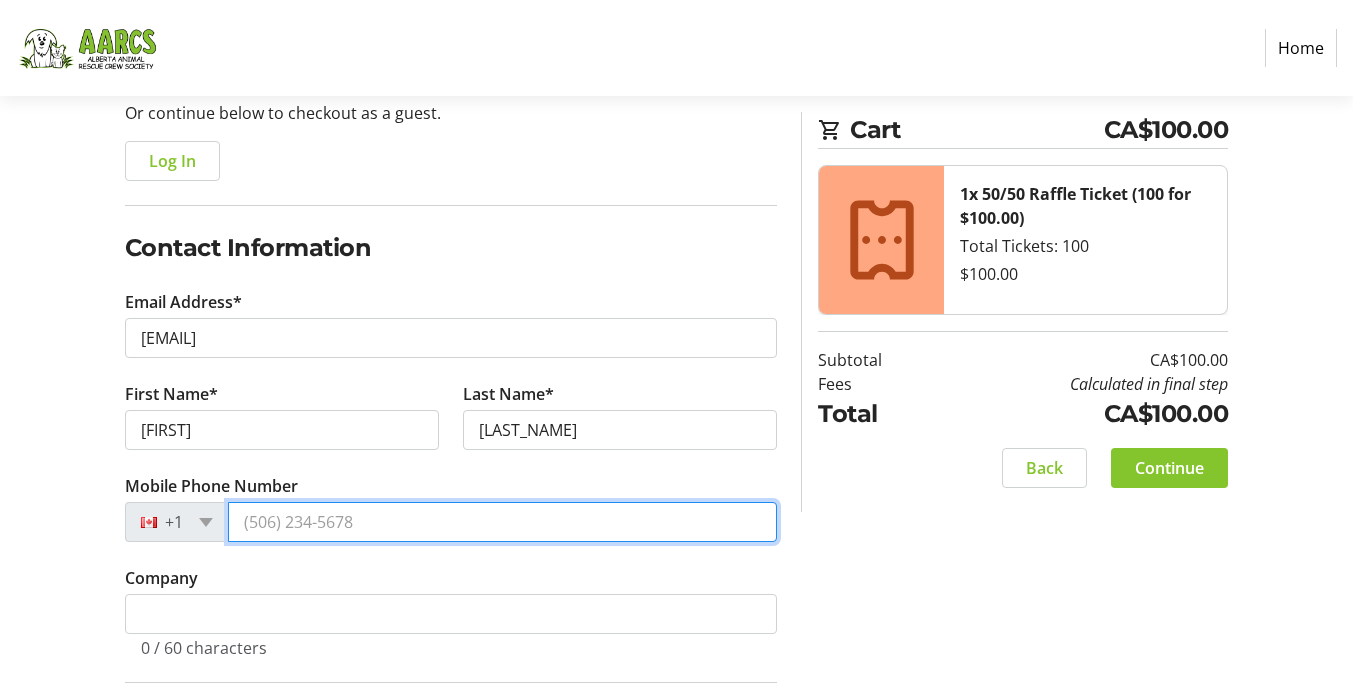 click on "Mobile Phone Number" at bounding box center (503, 522) 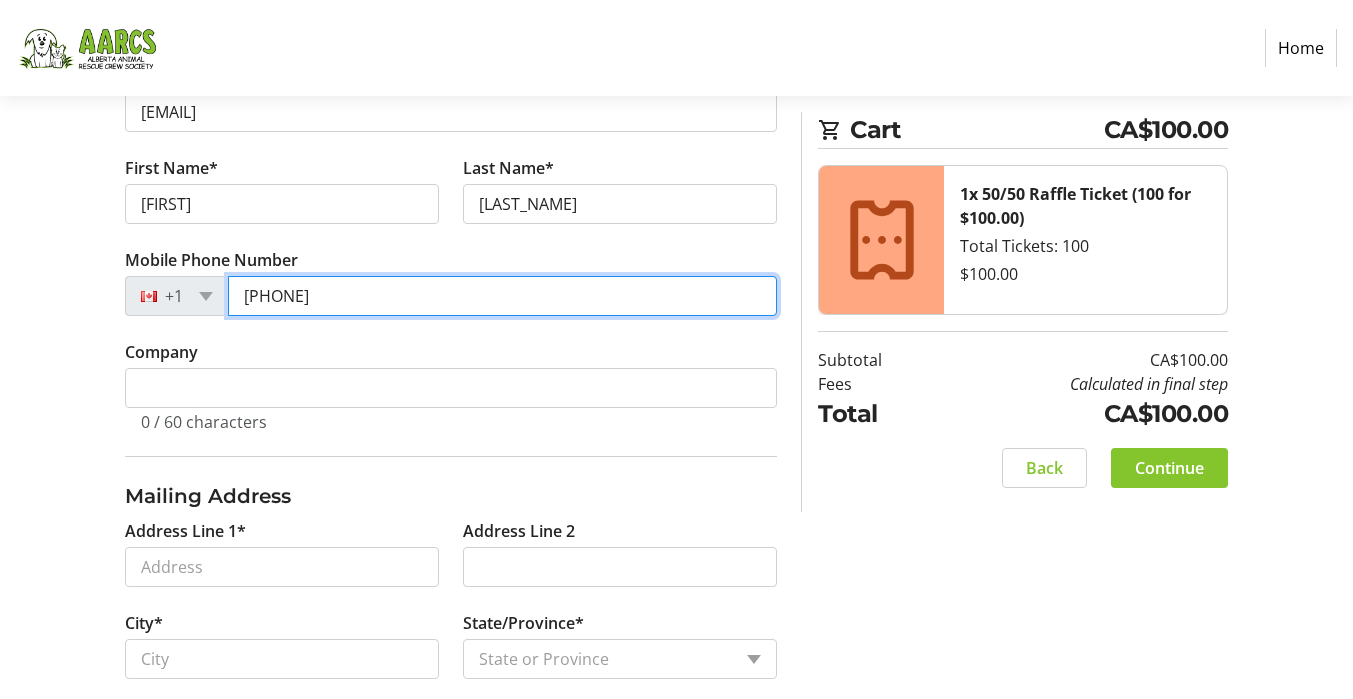 scroll, scrollTop: 559, scrollLeft: 0, axis: vertical 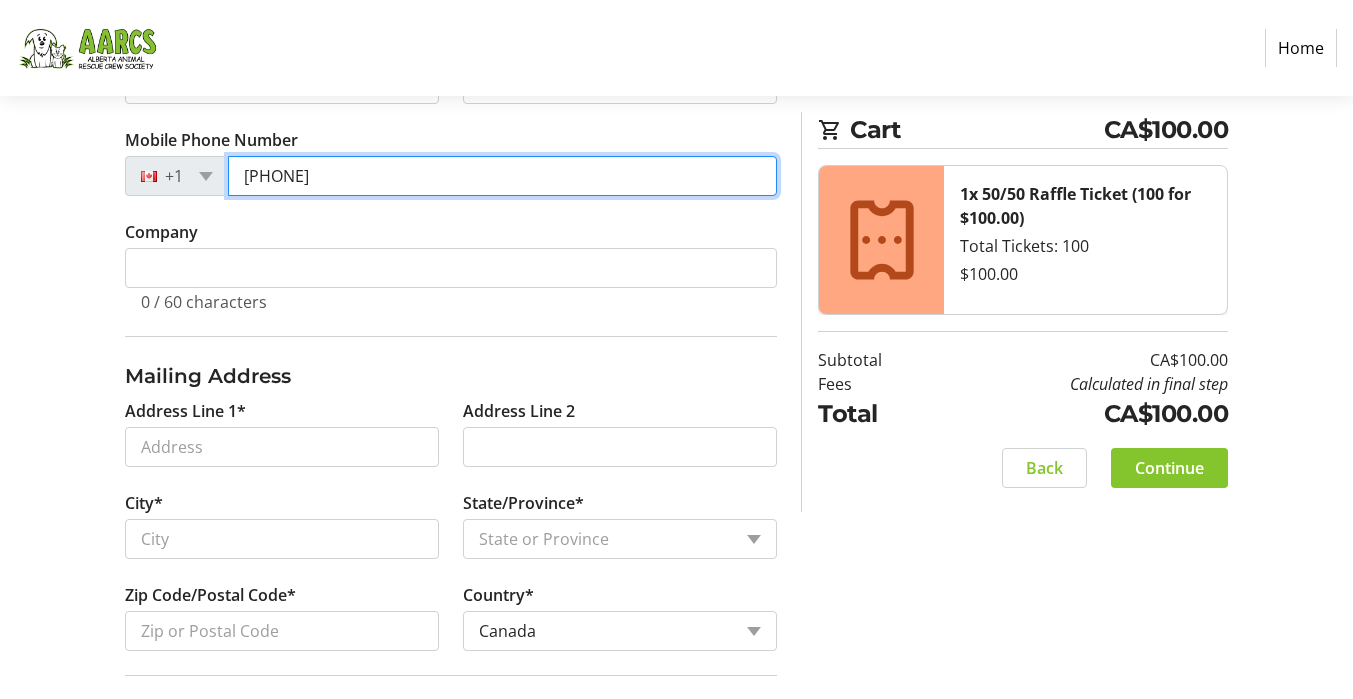 type on "[PHONE]" 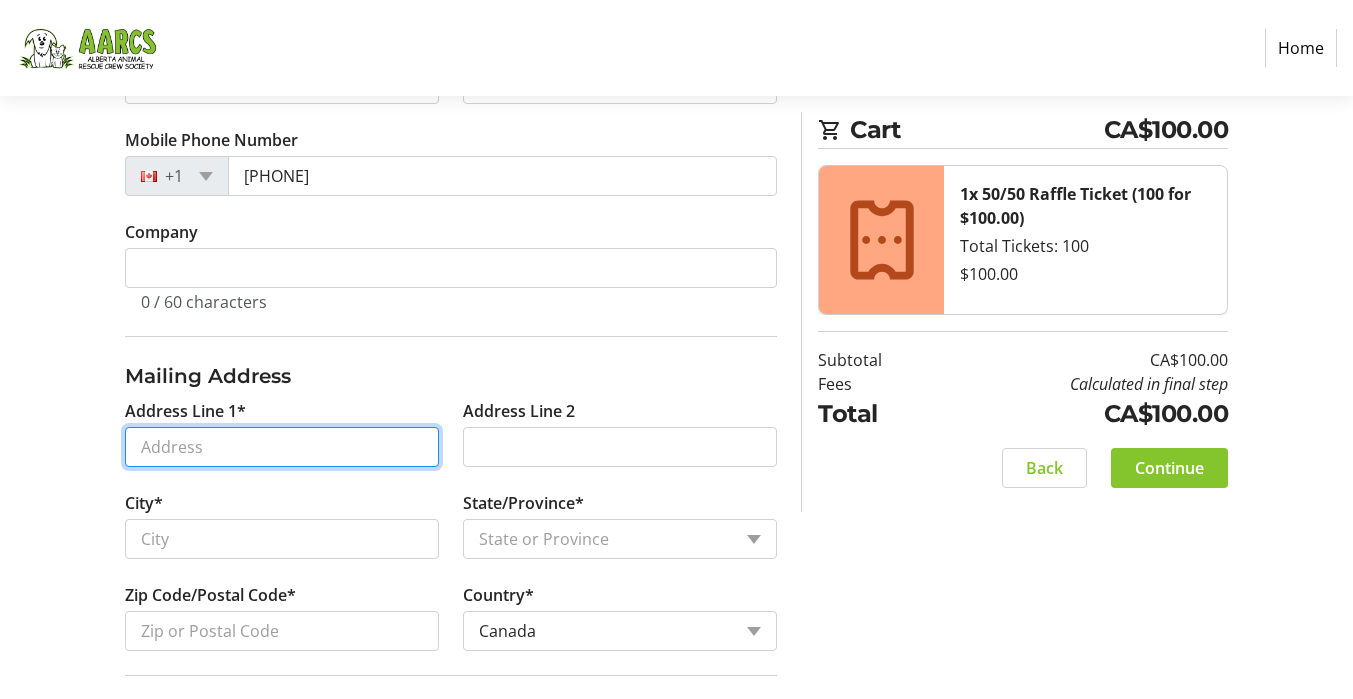 click on "Address Line 1*" at bounding box center [282, 447] 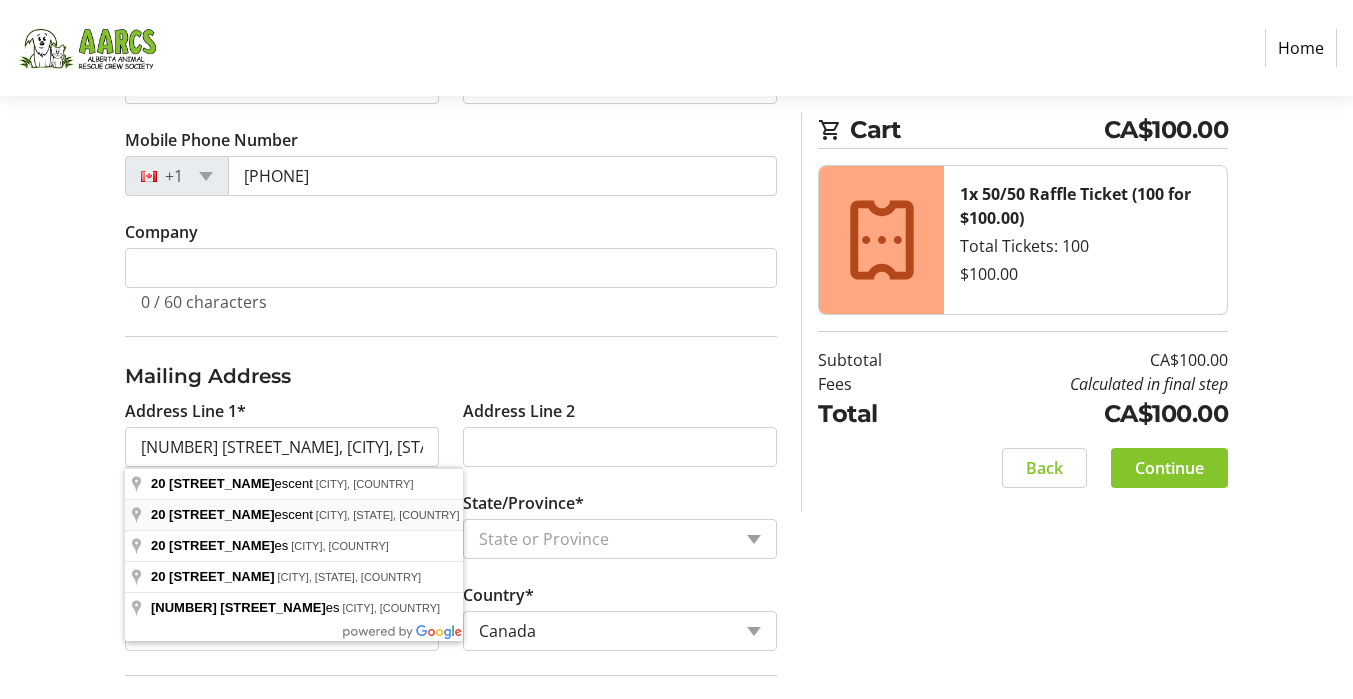 type on "[NUMBER] [STREET_NAME]" 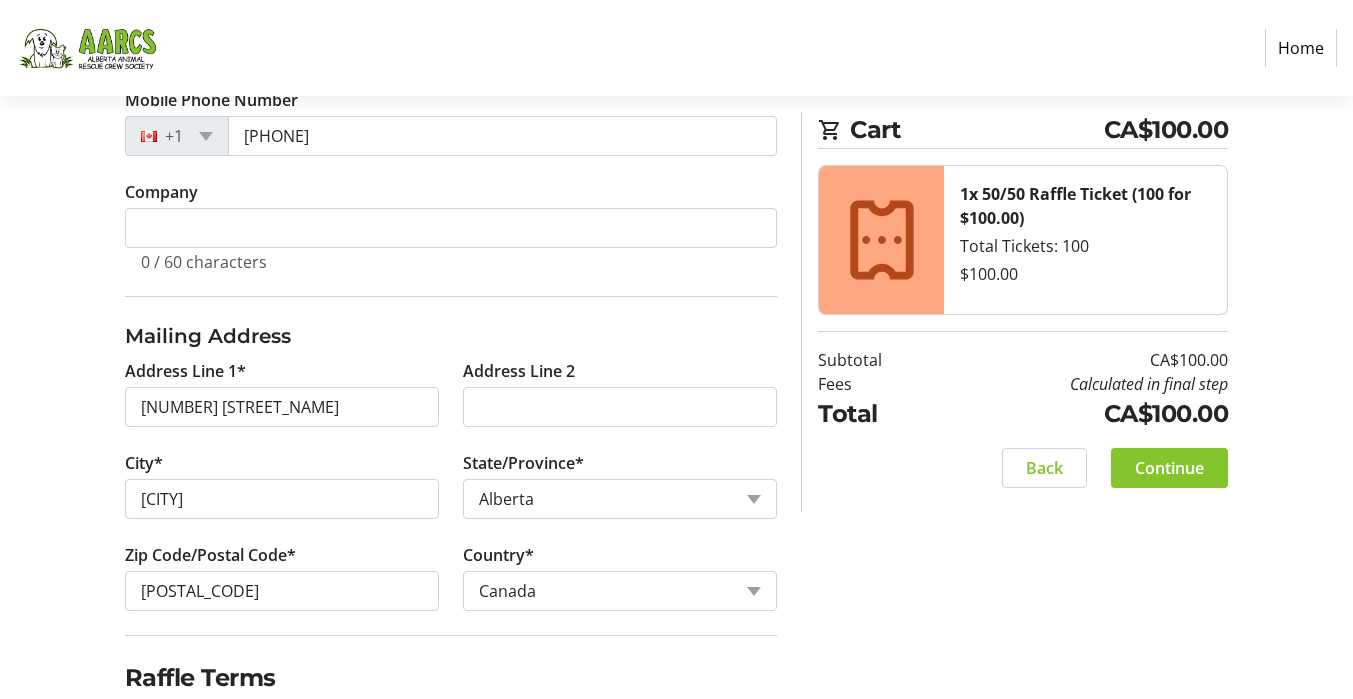 scroll, scrollTop: 684, scrollLeft: 0, axis: vertical 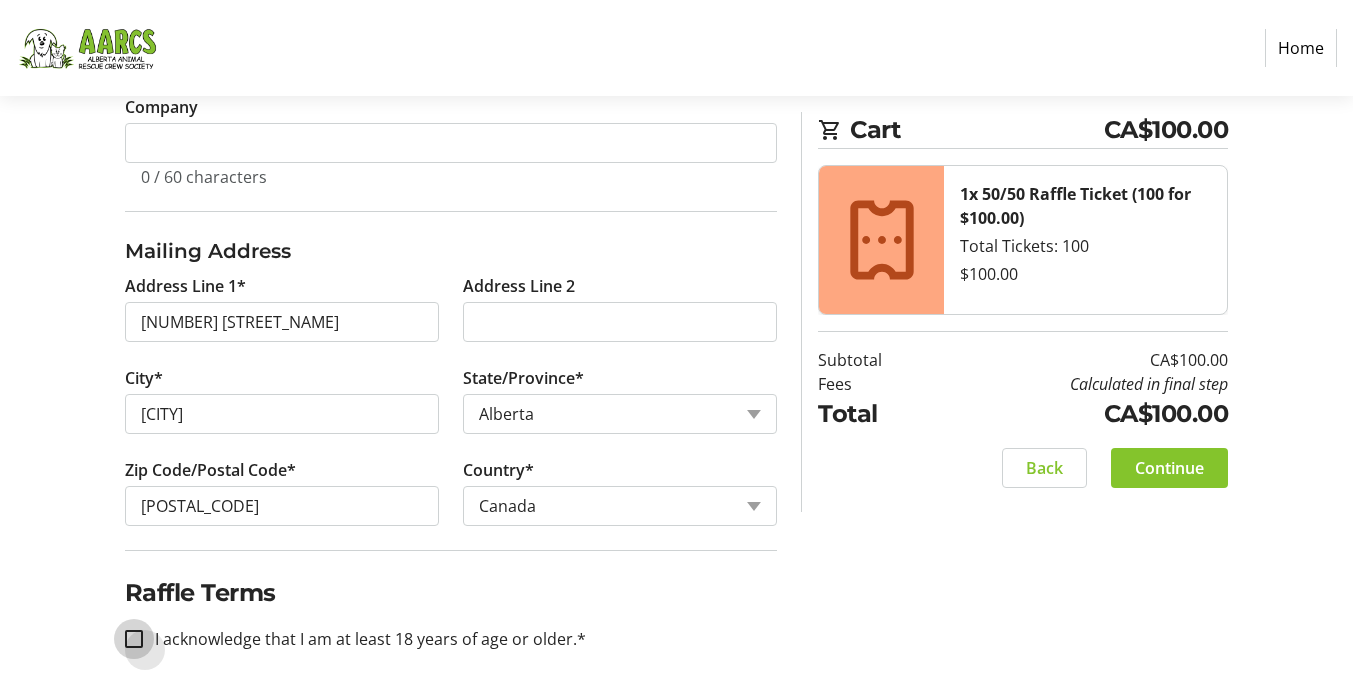 click on "I acknowledge that I am at least 18 years of age or older.*" at bounding box center [134, 639] 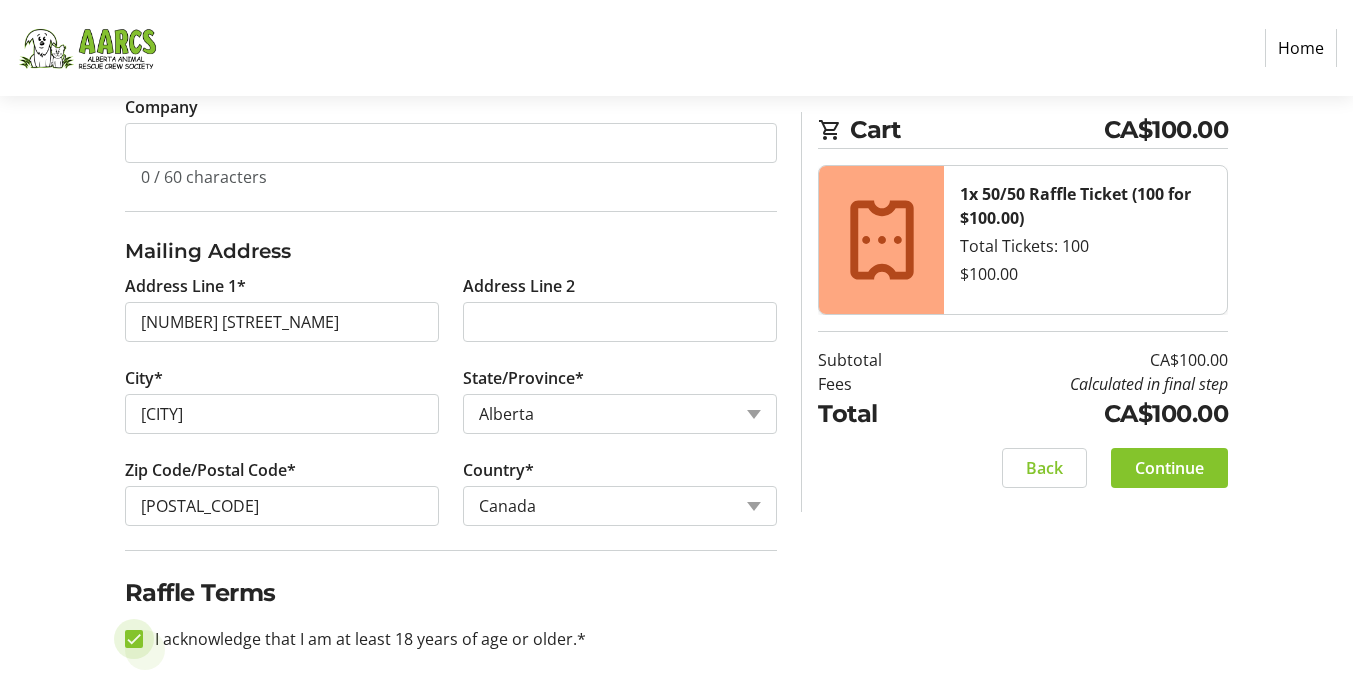 checkbox on "true" 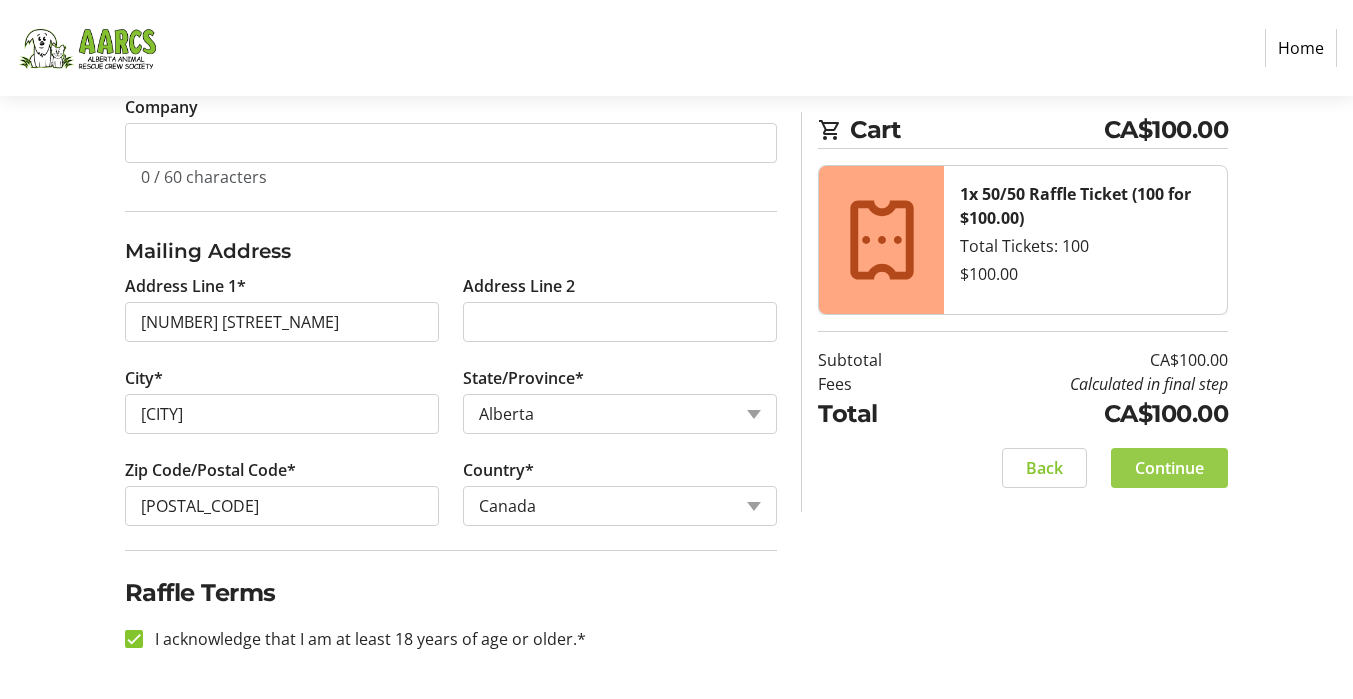 click on "Continue" 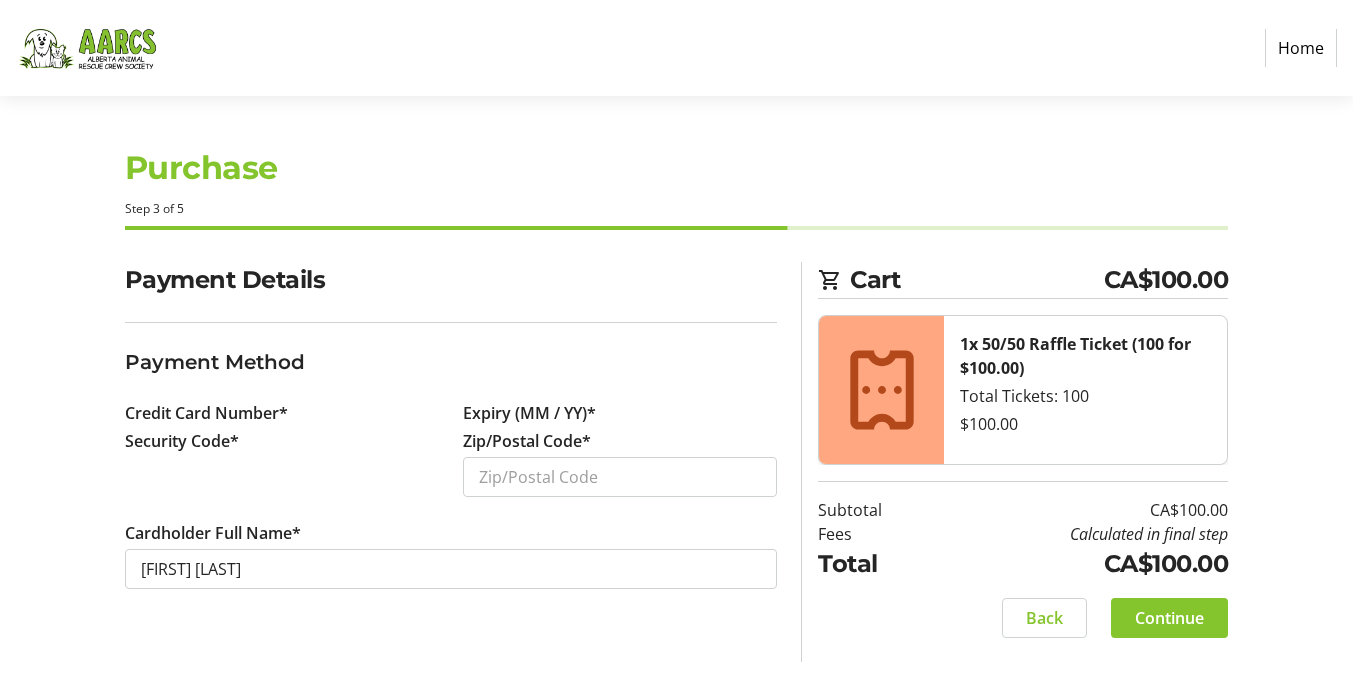scroll, scrollTop: 0, scrollLeft: 0, axis: both 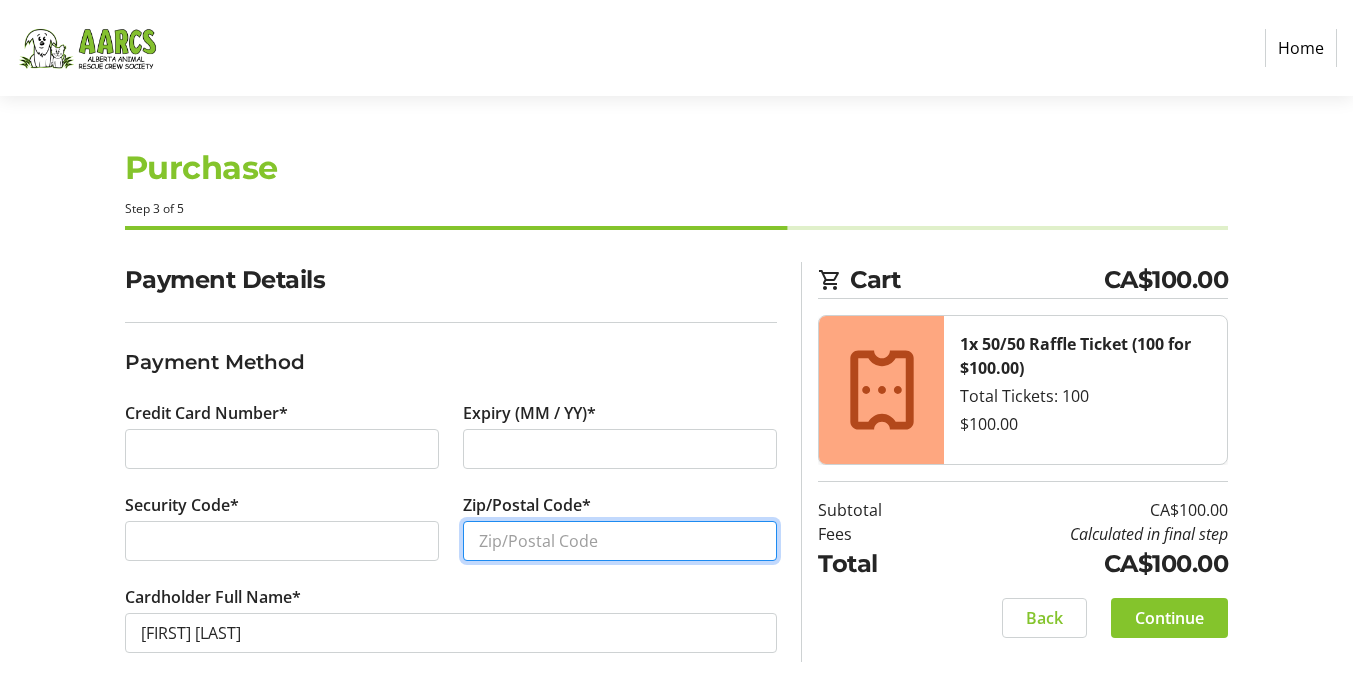 click on "Zip/Postal Code*" at bounding box center [620, 541] 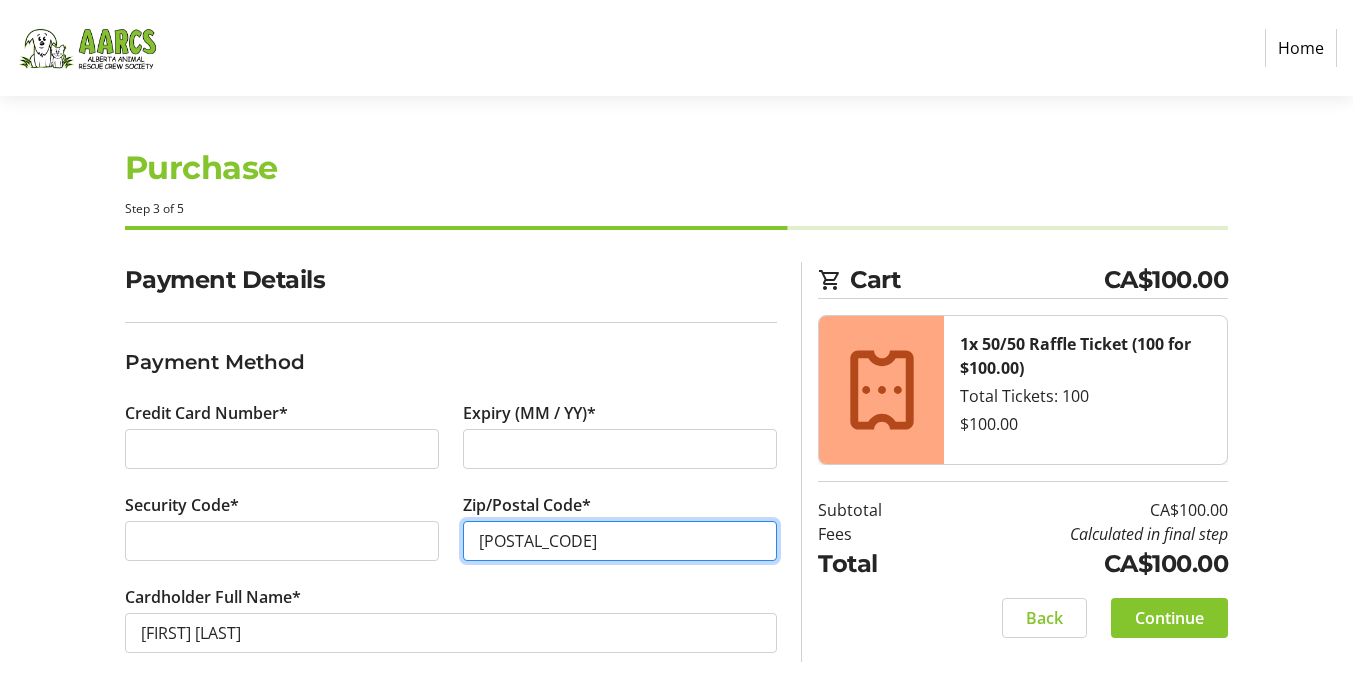 type on "[POSTAL_CODE]" 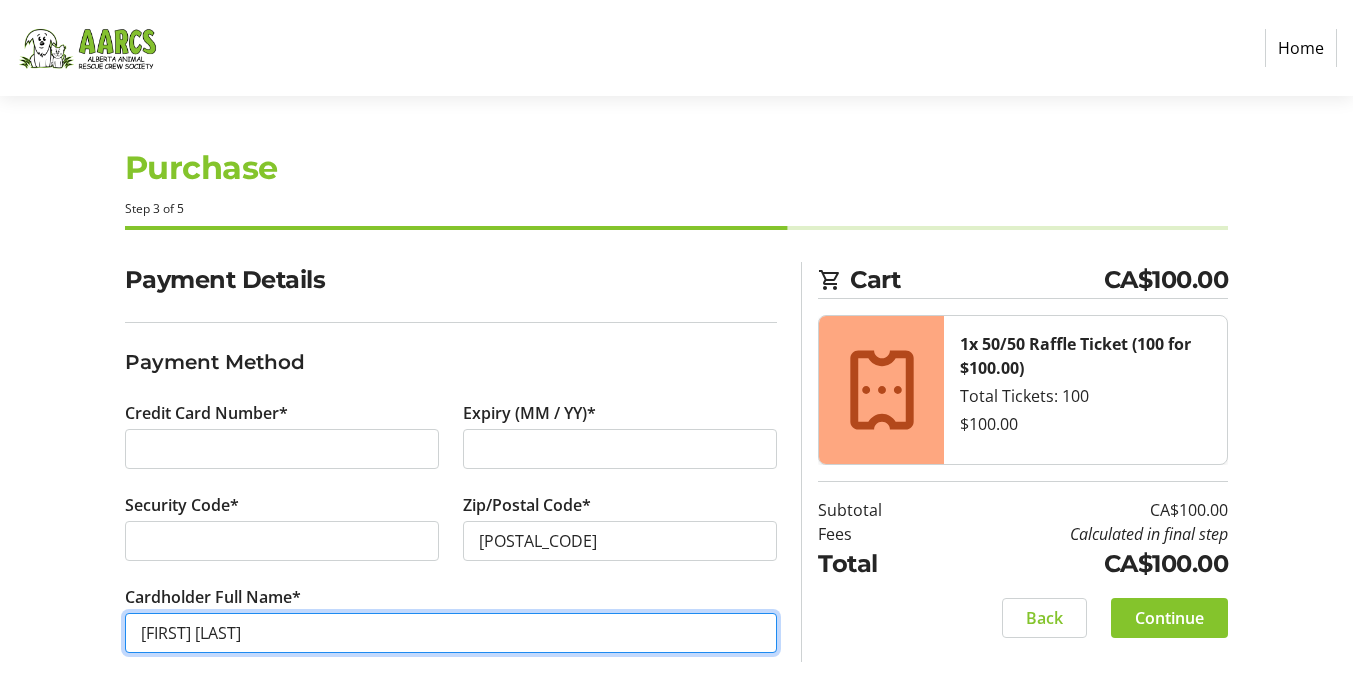 click on "[FIRST] [LAST]" at bounding box center [451, 633] 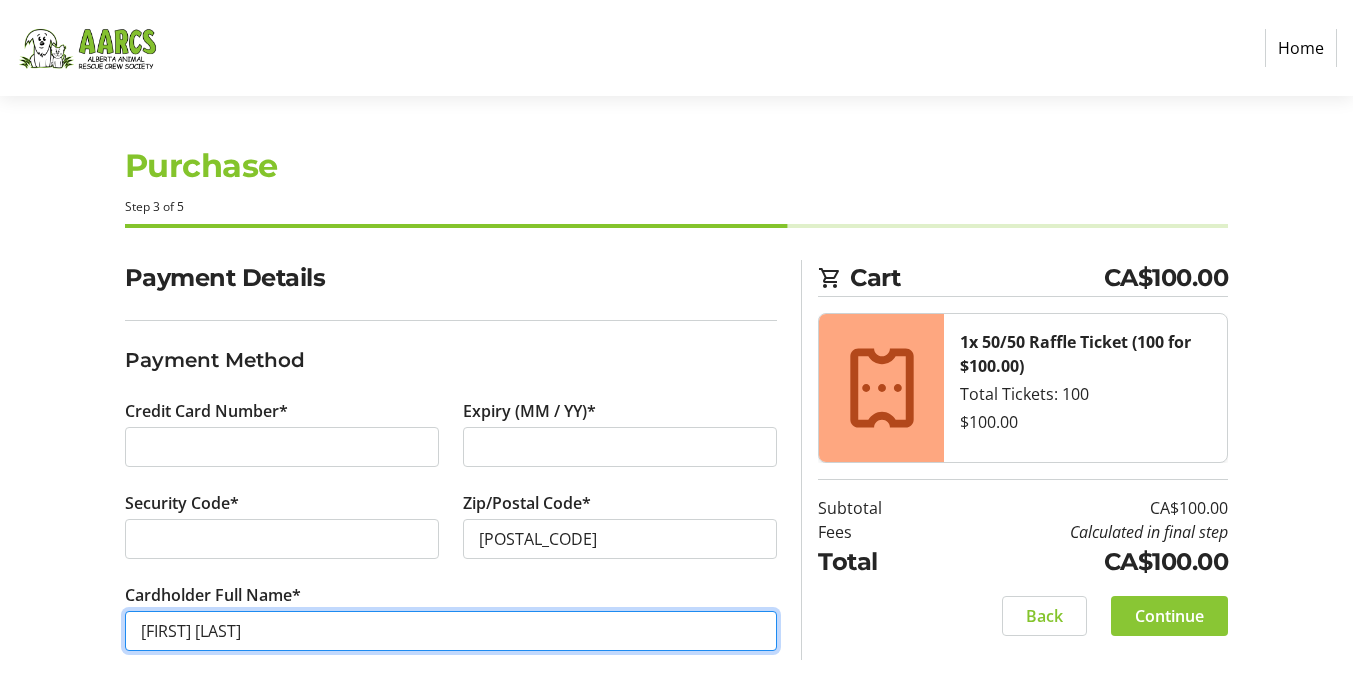 type on "[FIRST] [LAST]" 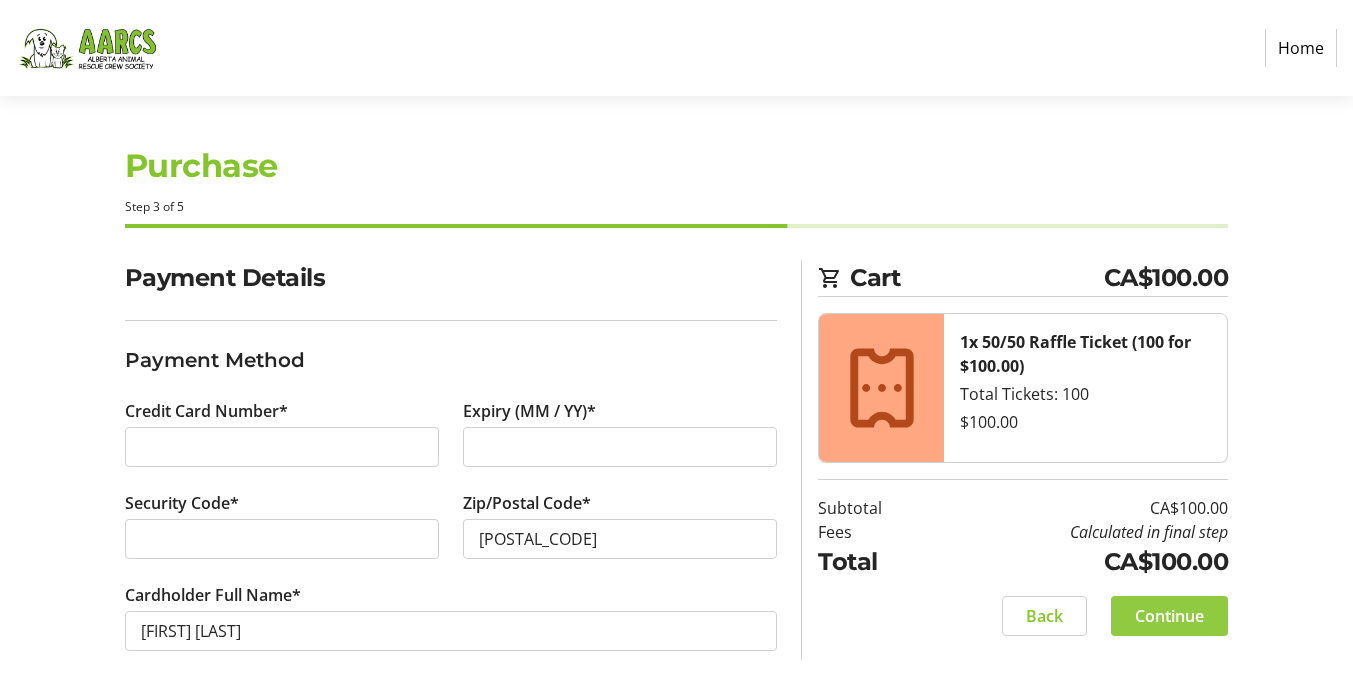 click on "Continue" 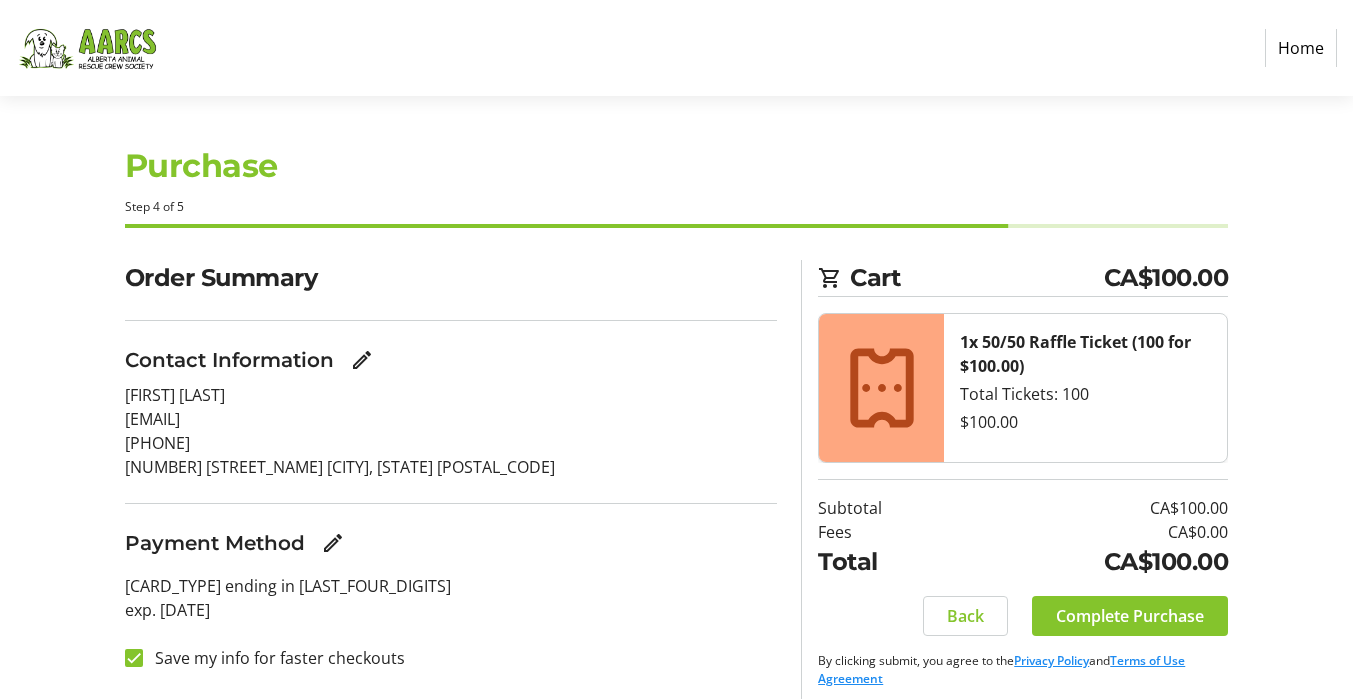 scroll, scrollTop: 0, scrollLeft: 0, axis: both 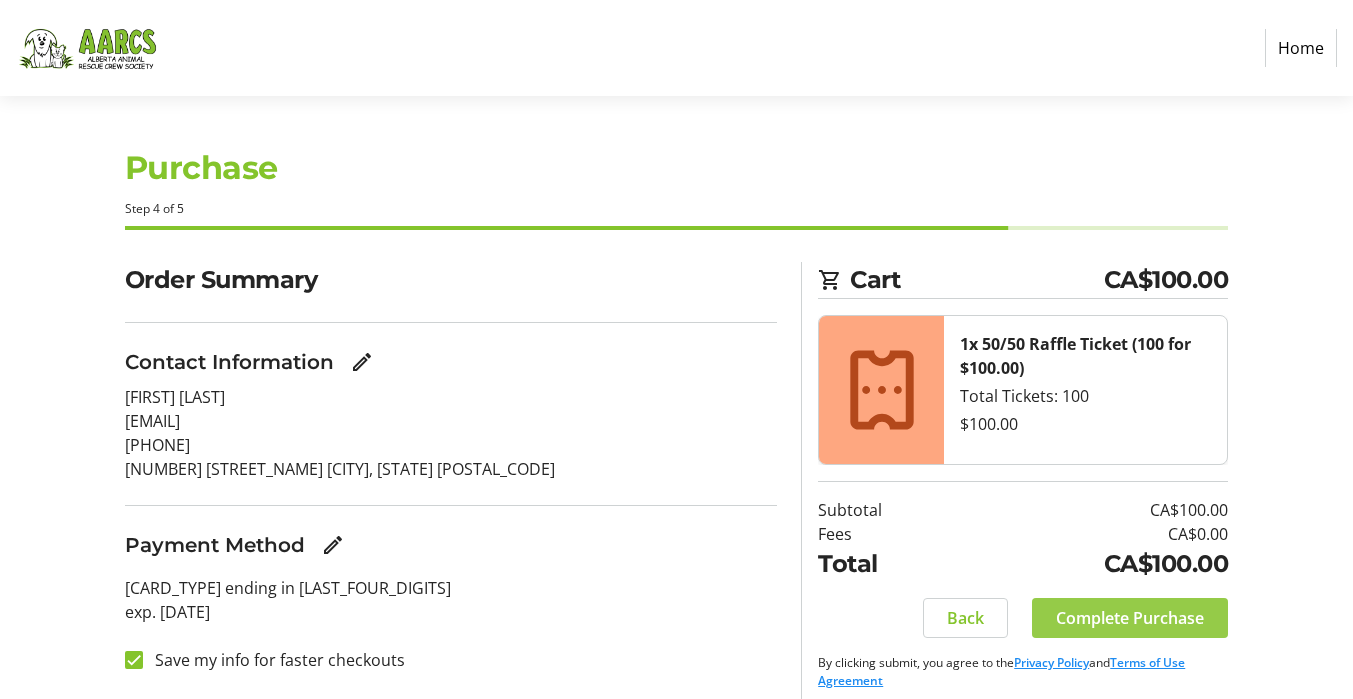 click on "Complete Purchase" 